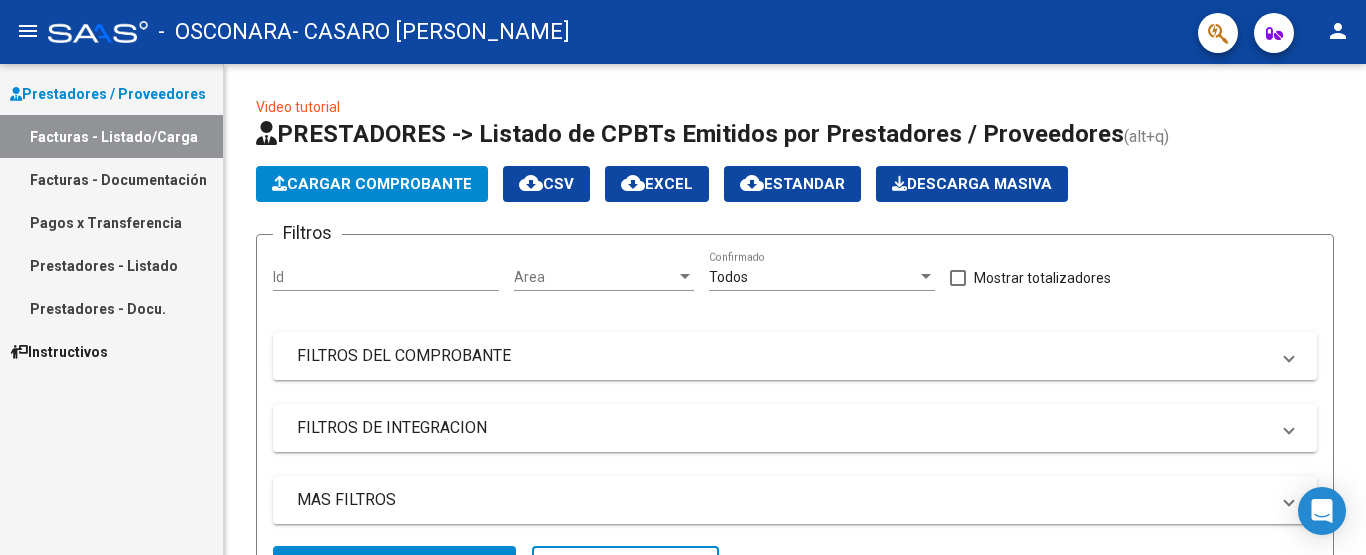 scroll, scrollTop: 0, scrollLeft: 0, axis: both 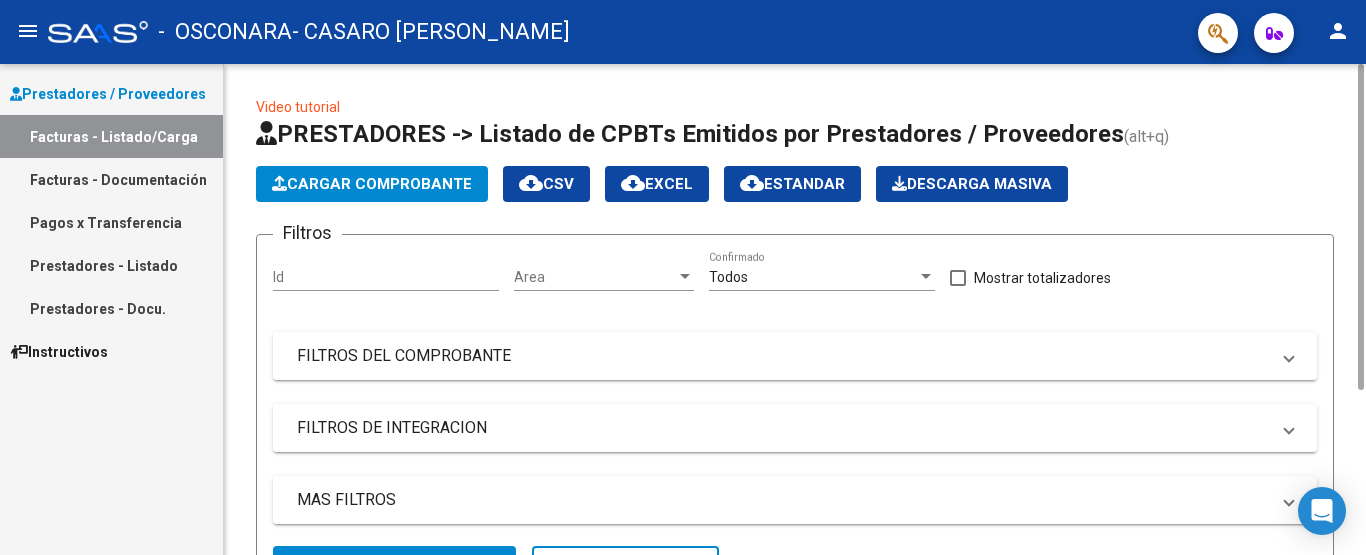 click on "Cargar Comprobante" 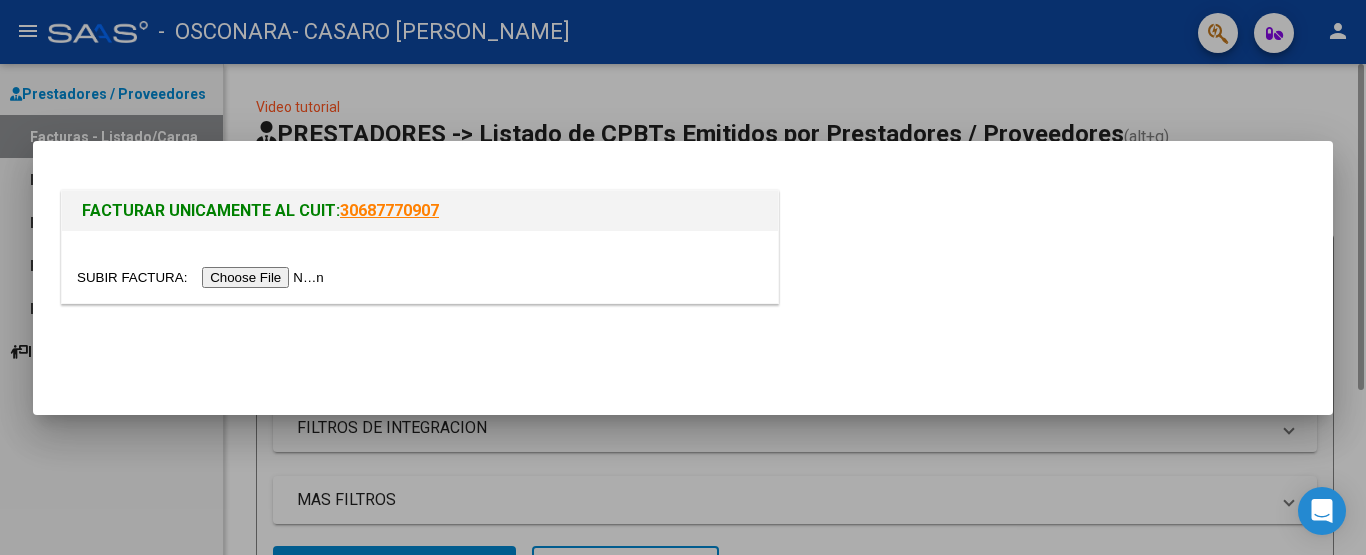 click on "FACTURAR UNICAMENTE AL CUIT:   30687770907" at bounding box center (683, 278) 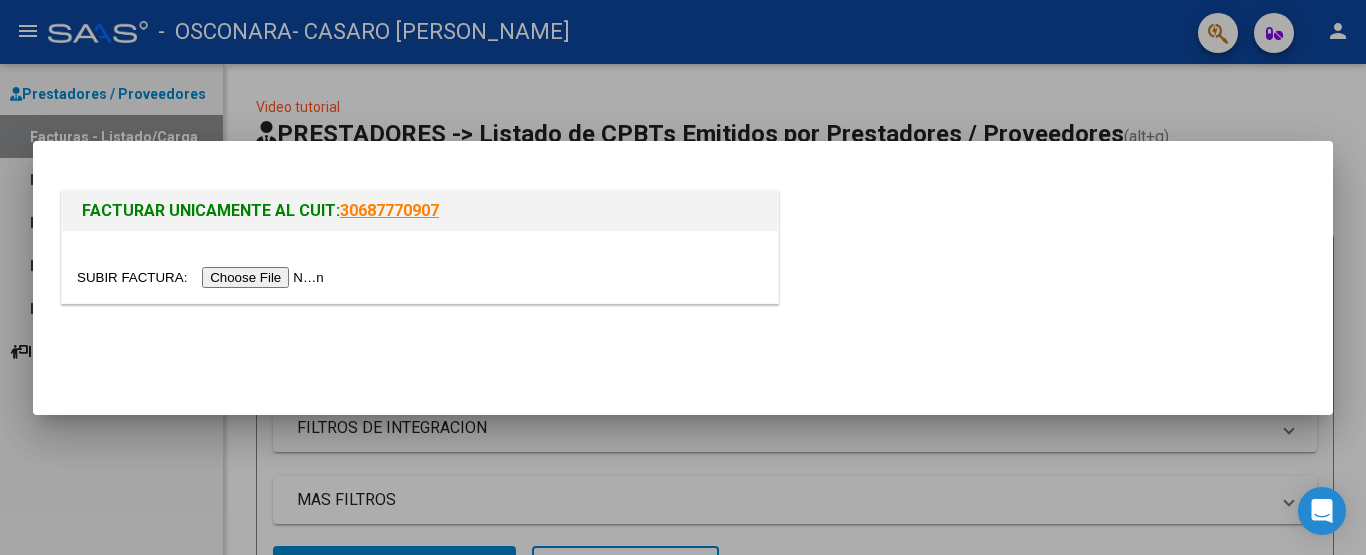 drag, startPoint x: 1365, startPoint y: 250, endPoint x: 1363, endPoint y: 346, distance: 96.02083 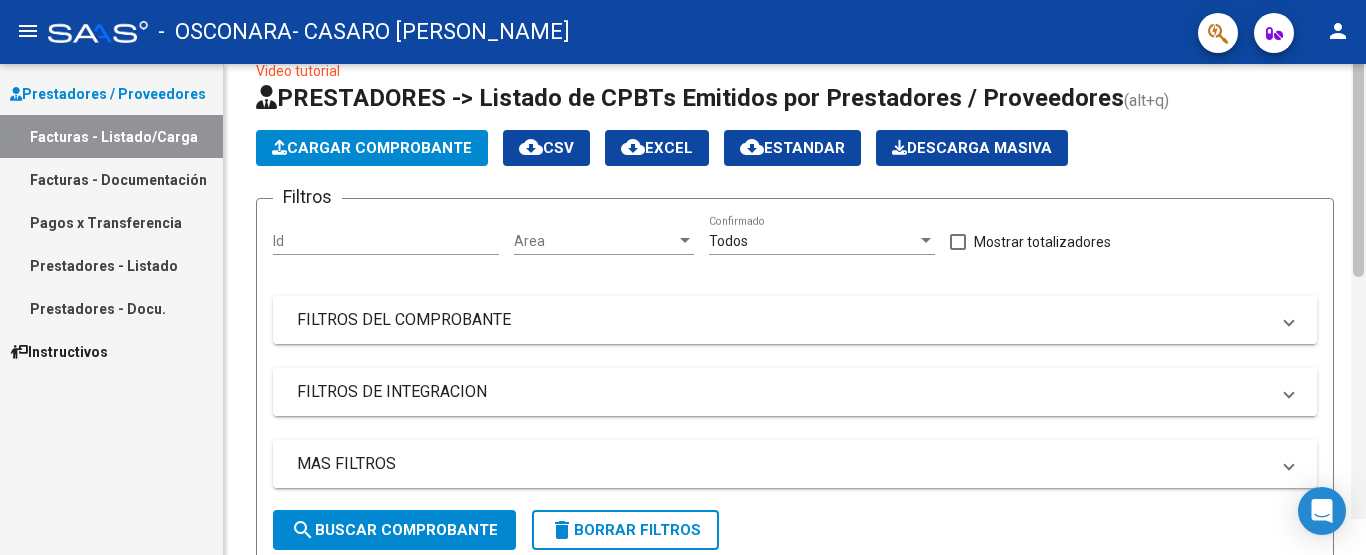 scroll, scrollTop: 0, scrollLeft: 0, axis: both 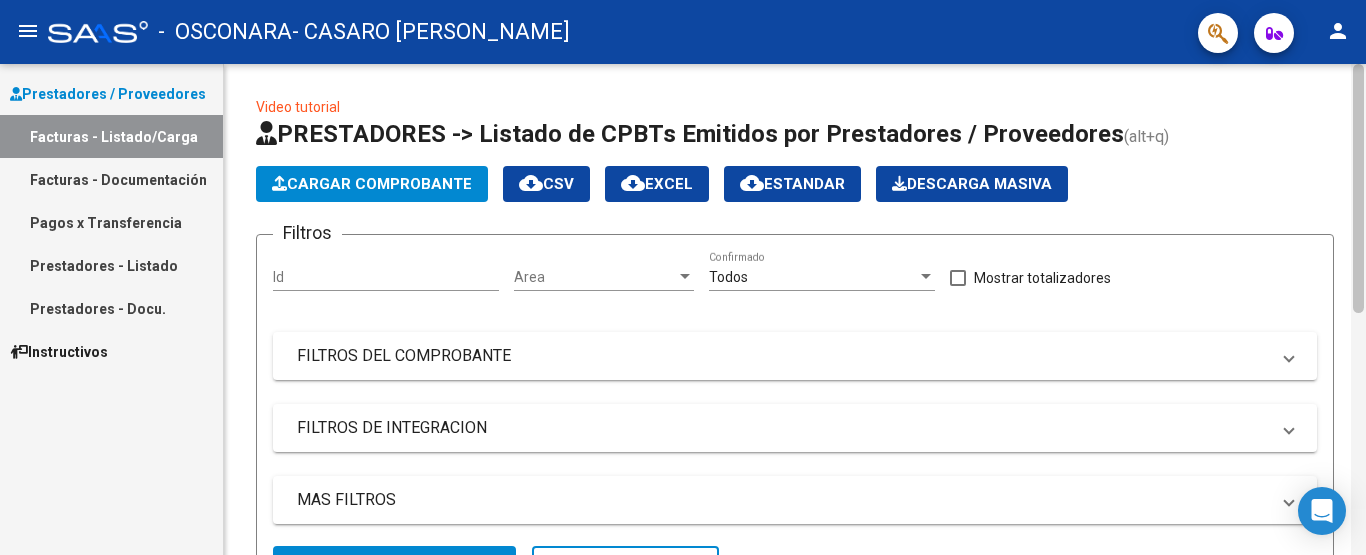 drag, startPoint x: 1362, startPoint y: 129, endPoint x: 1365, endPoint y: 98, distance: 31.144823 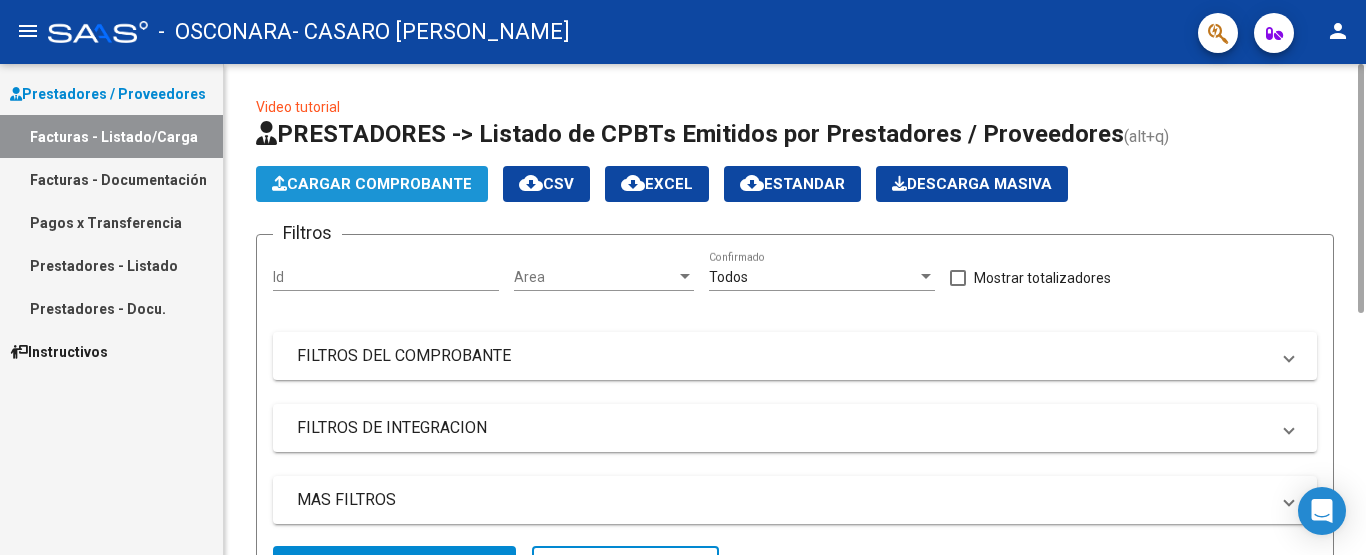click on "Cargar Comprobante" 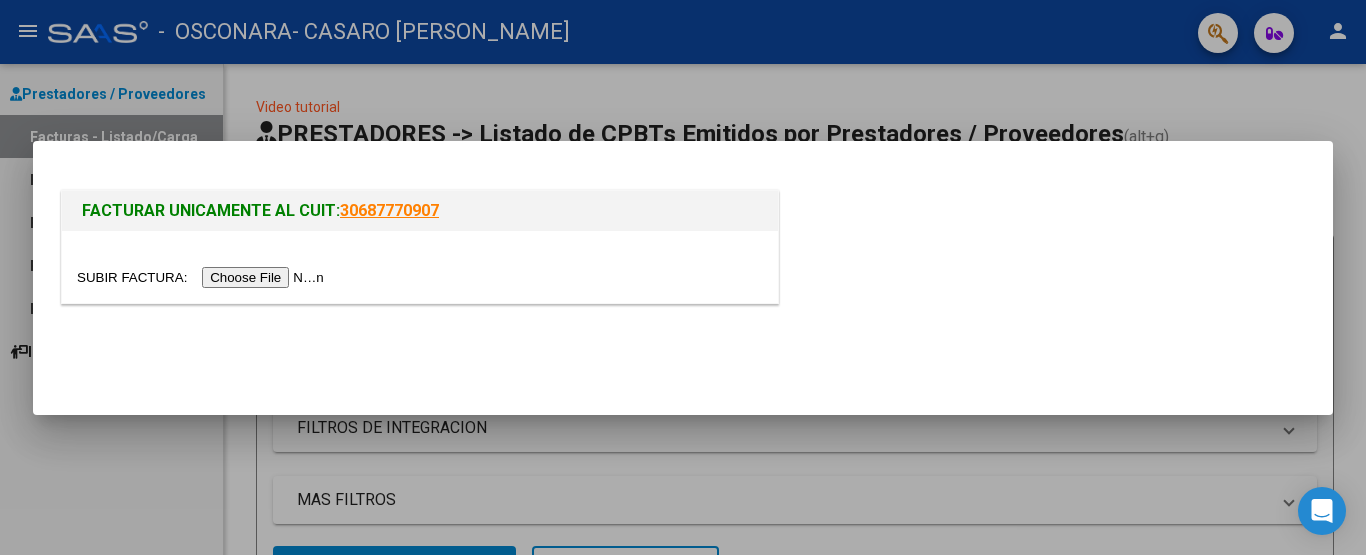 click at bounding box center (203, 277) 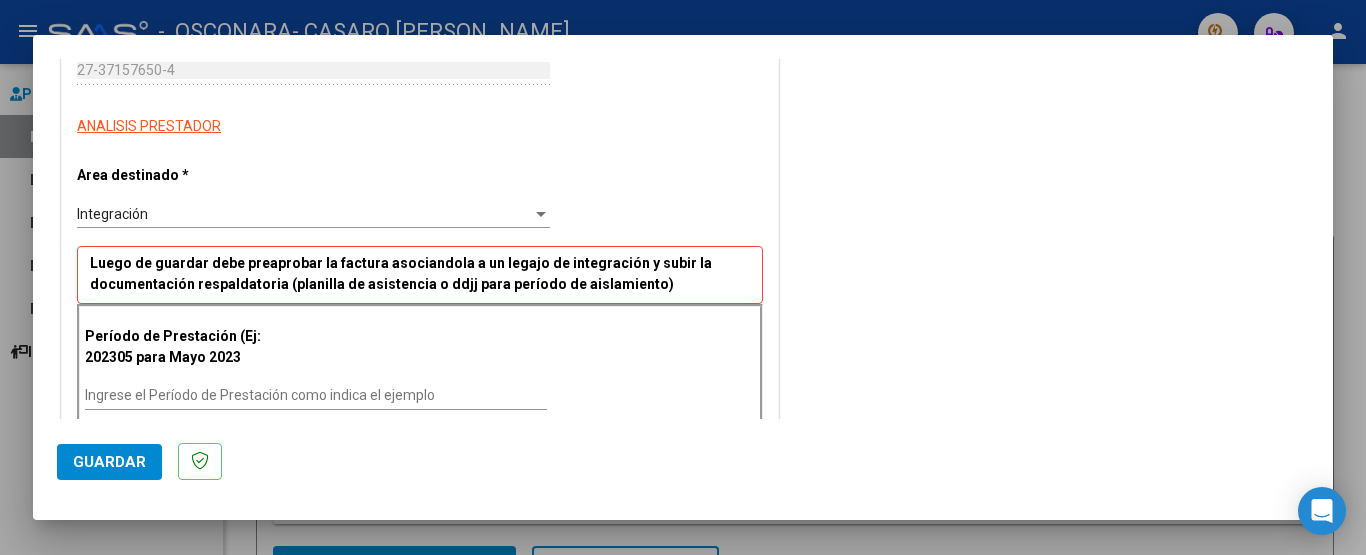 scroll, scrollTop: 305, scrollLeft: 0, axis: vertical 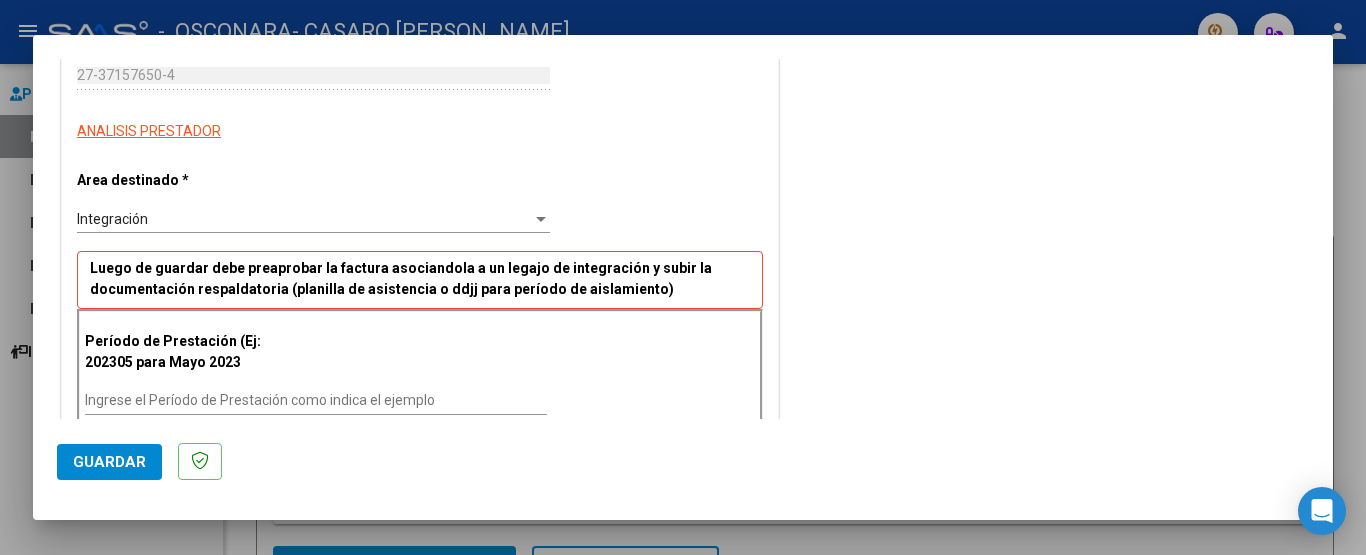 click at bounding box center [541, 219] 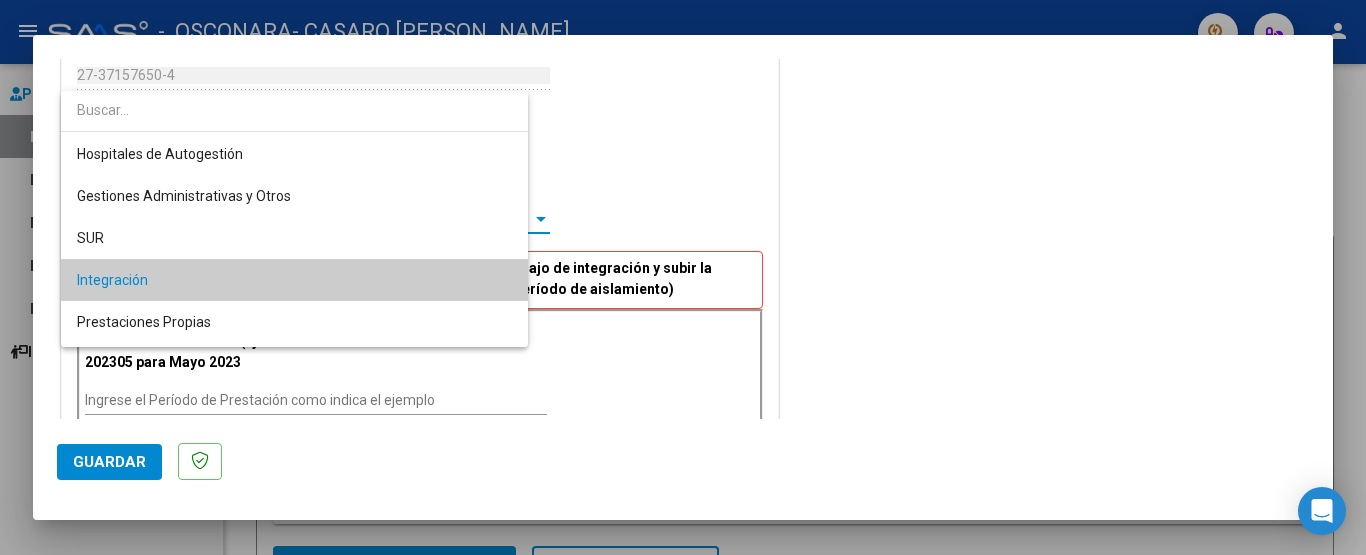 scroll, scrollTop: 61, scrollLeft: 0, axis: vertical 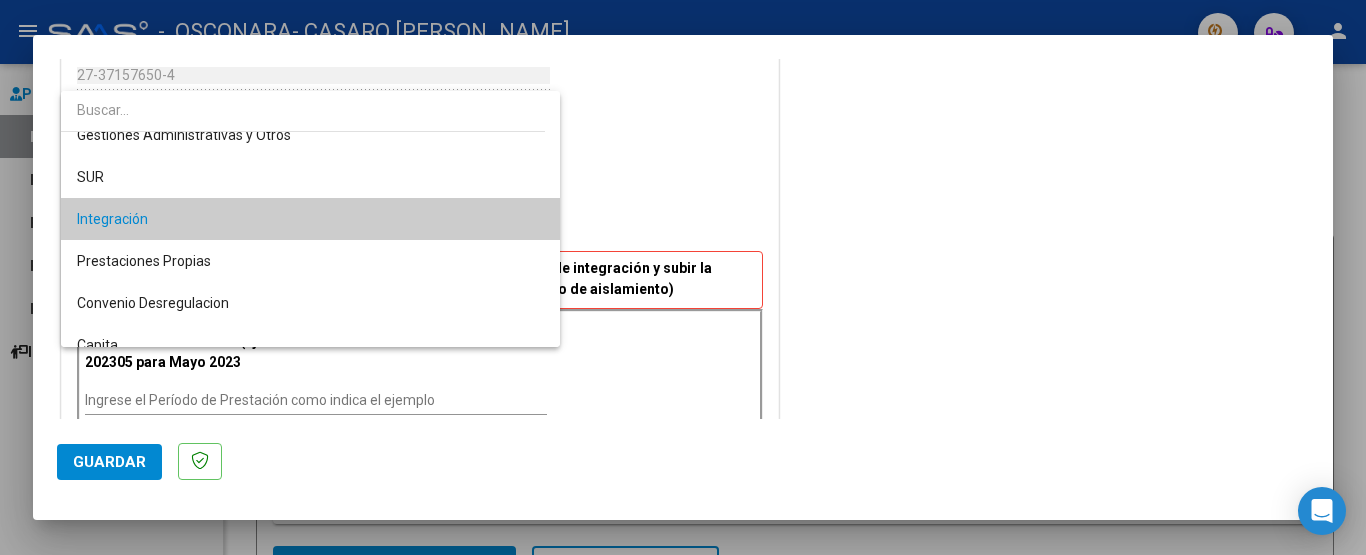 click on "Integración" at bounding box center [310, 219] 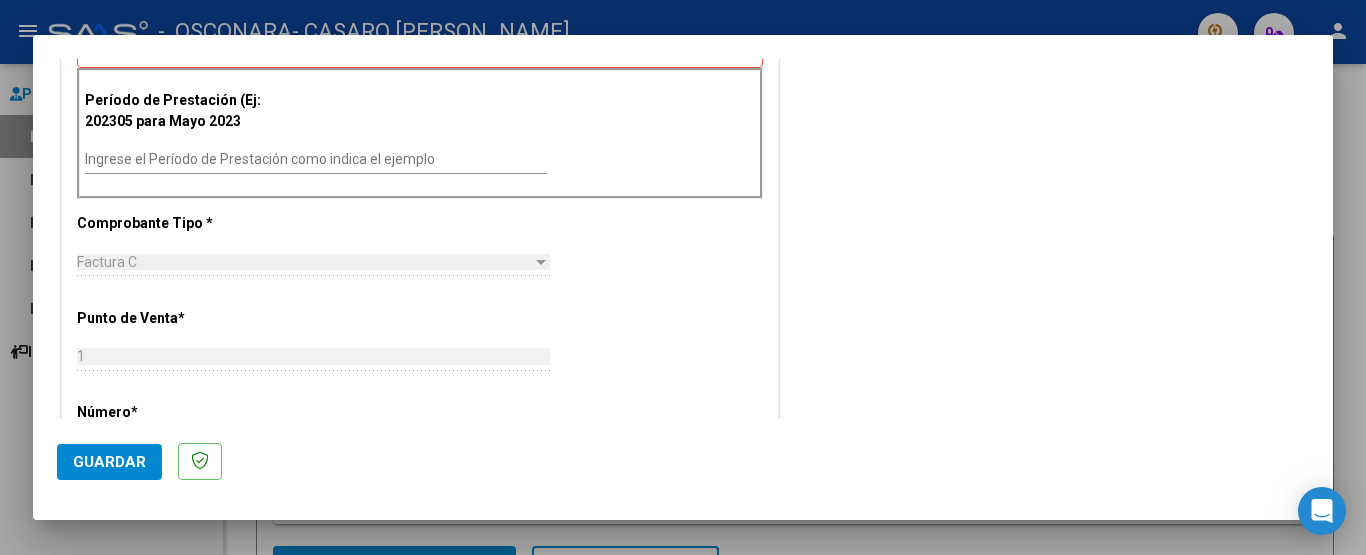 scroll, scrollTop: 611, scrollLeft: 0, axis: vertical 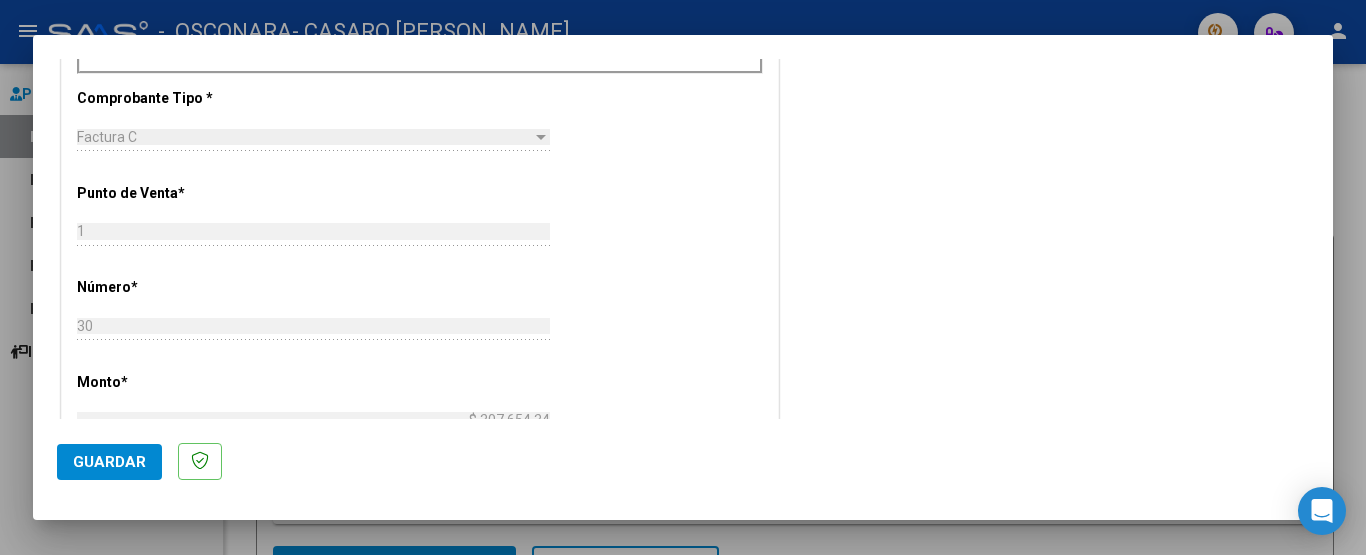 click on "Guardar" 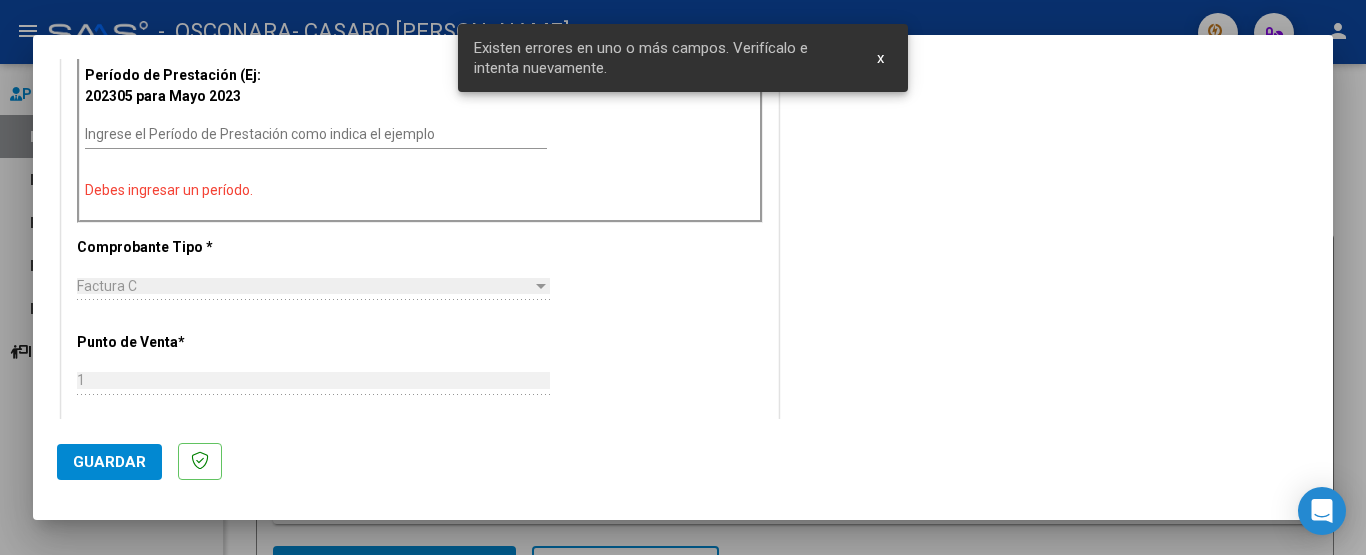 scroll, scrollTop: 447, scrollLeft: 0, axis: vertical 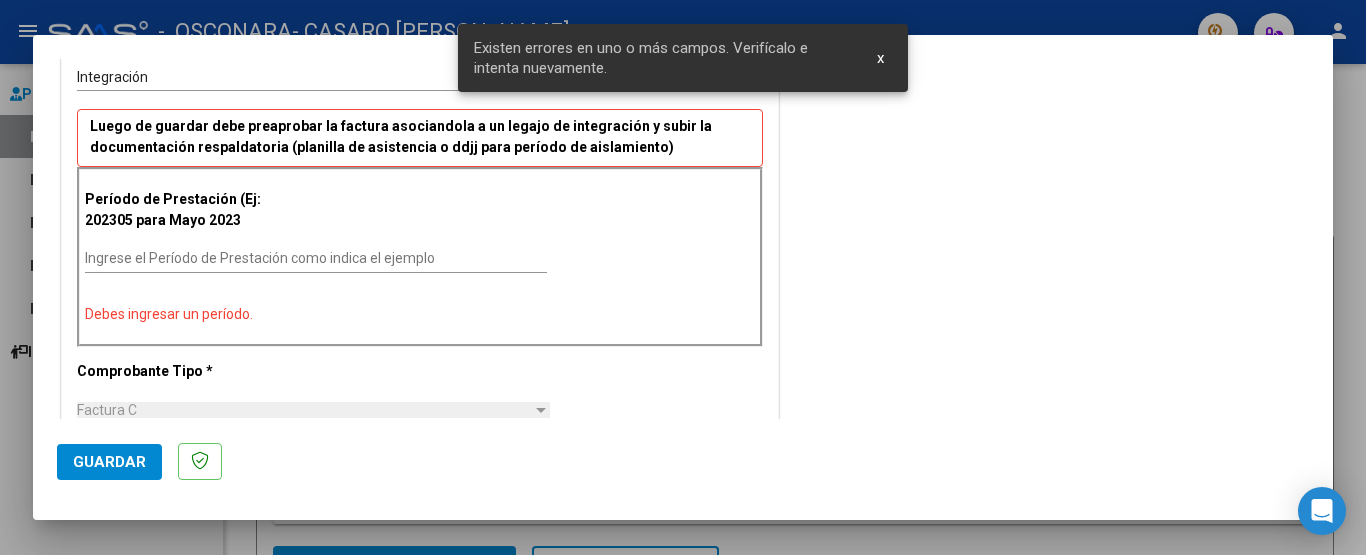 click on "Ingrese el Período de Prestación como indica el ejemplo" at bounding box center [316, 258] 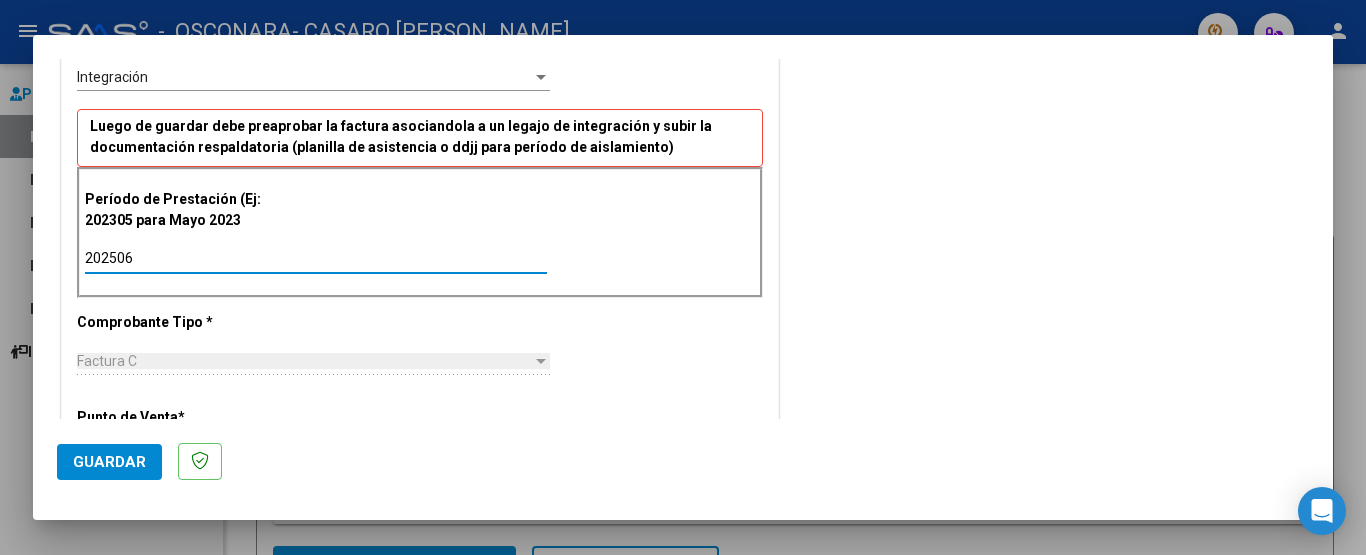 type on "202506" 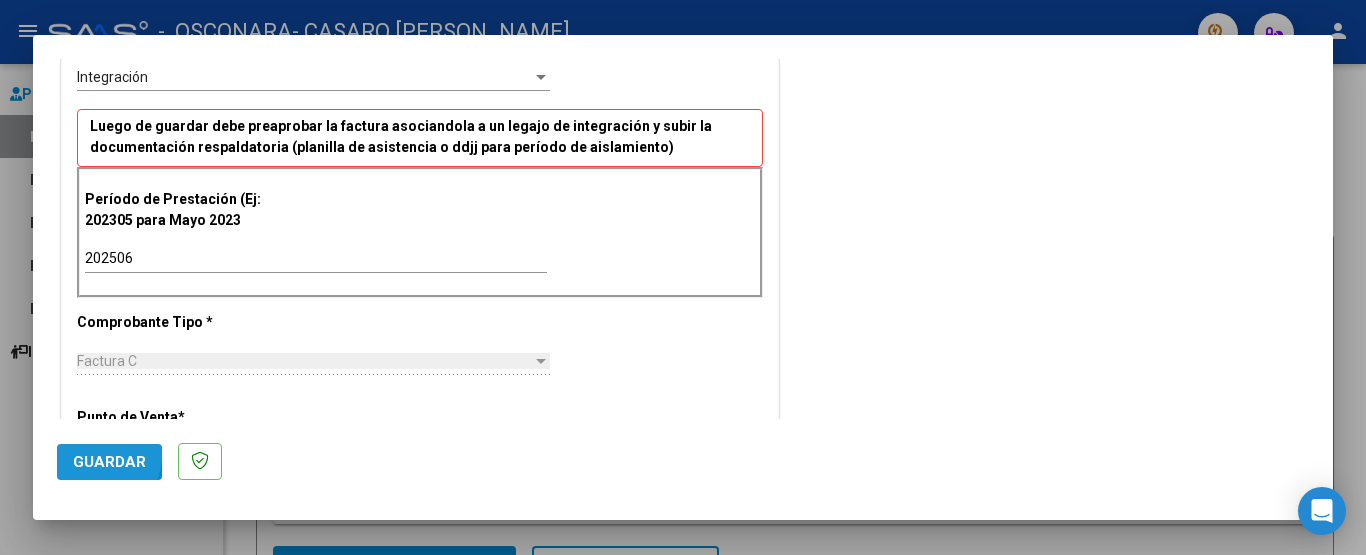 click on "Guardar" 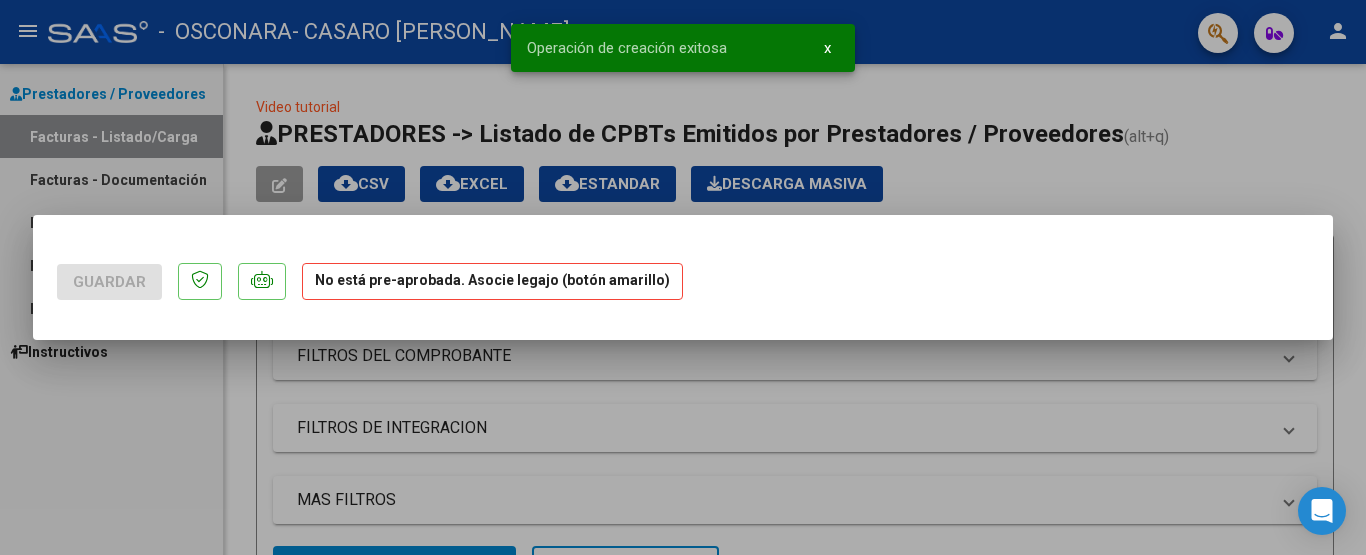 scroll, scrollTop: 0, scrollLeft: 0, axis: both 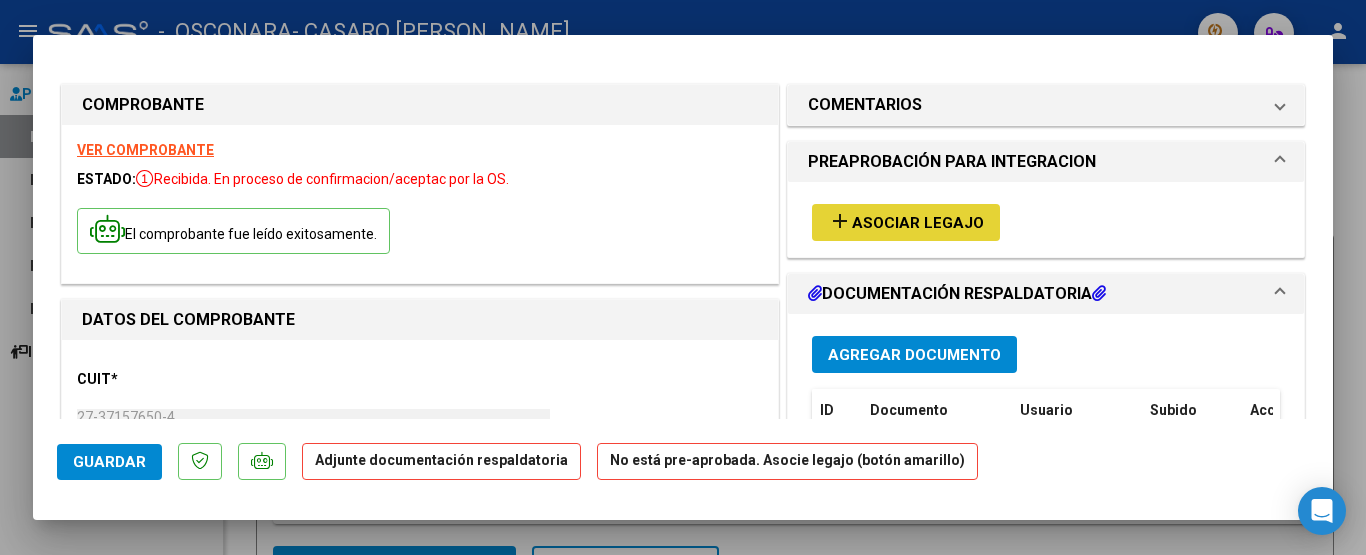 click on "Asociar Legajo" at bounding box center (918, 223) 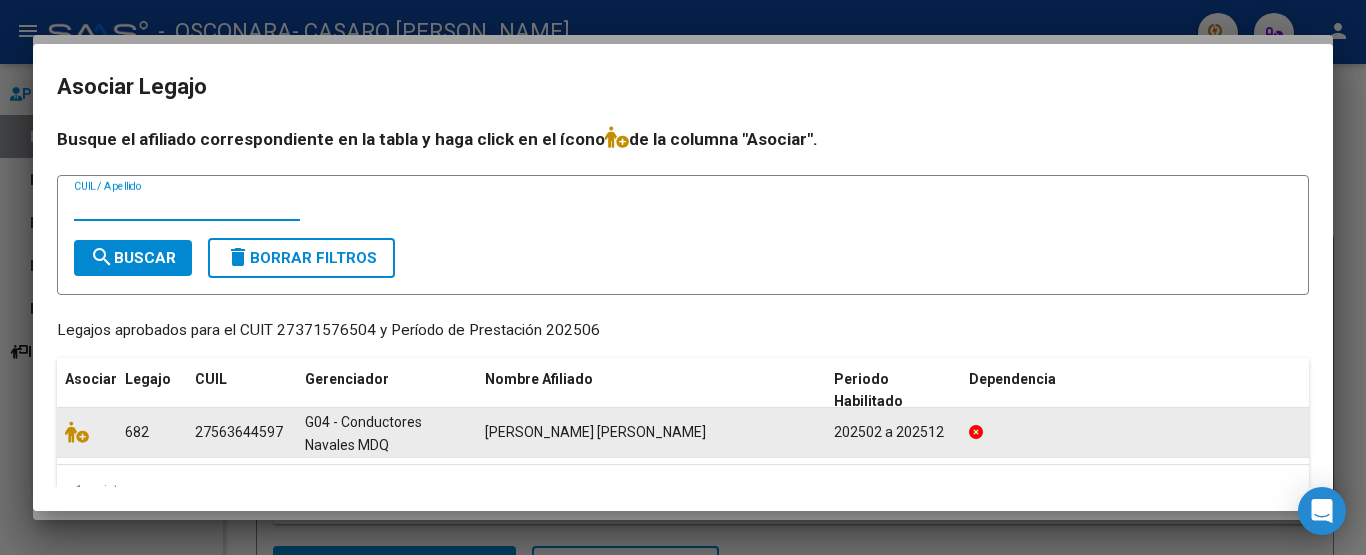 click on "27563644597" 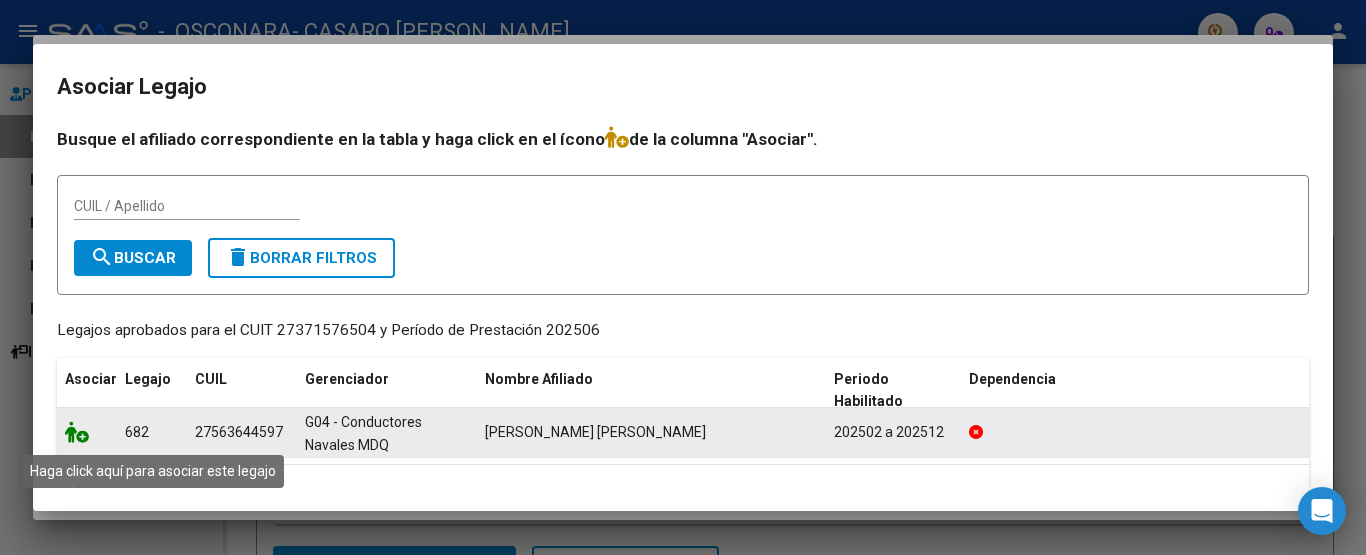 click 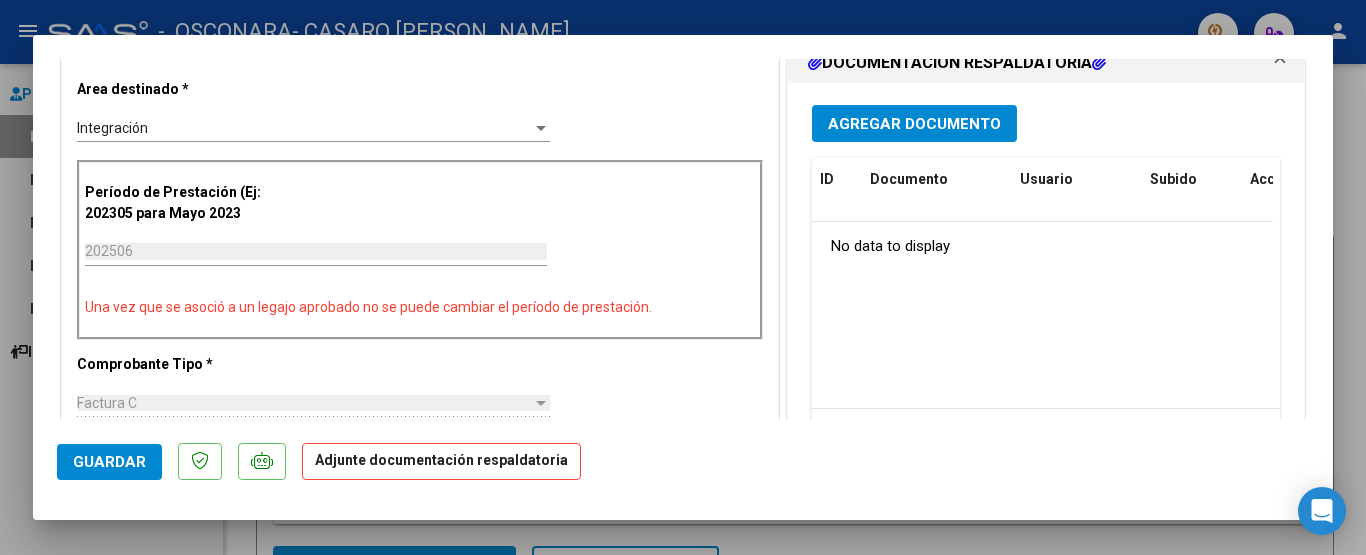 scroll, scrollTop: 416, scrollLeft: 0, axis: vertical 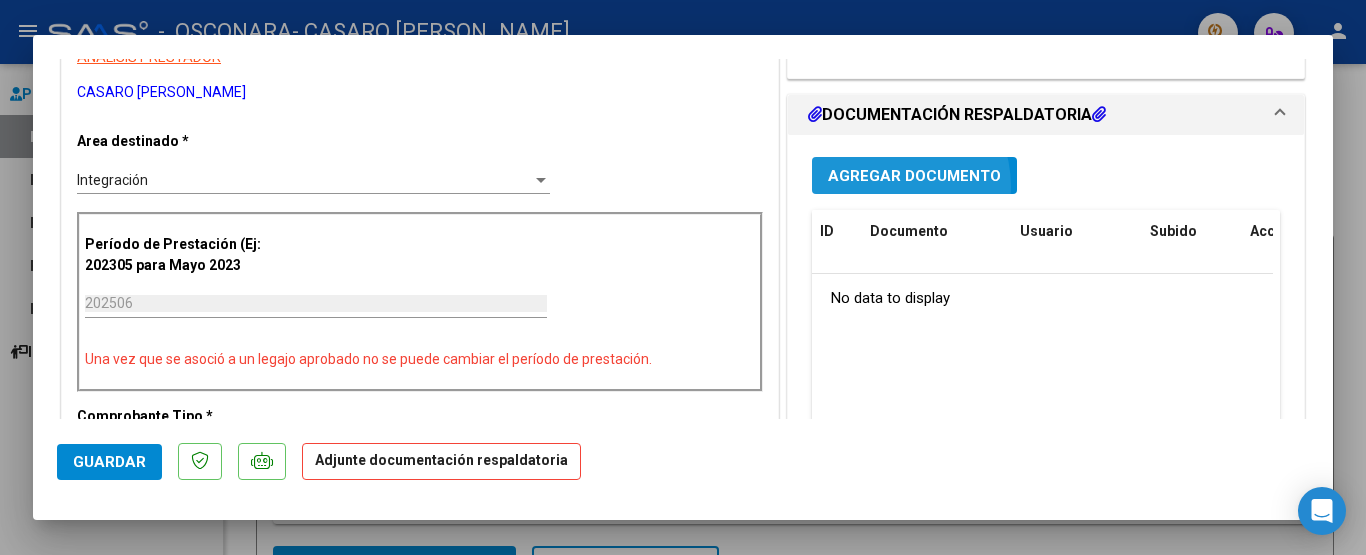 click on "Agregar Documento" at bounding box center (914, 175) 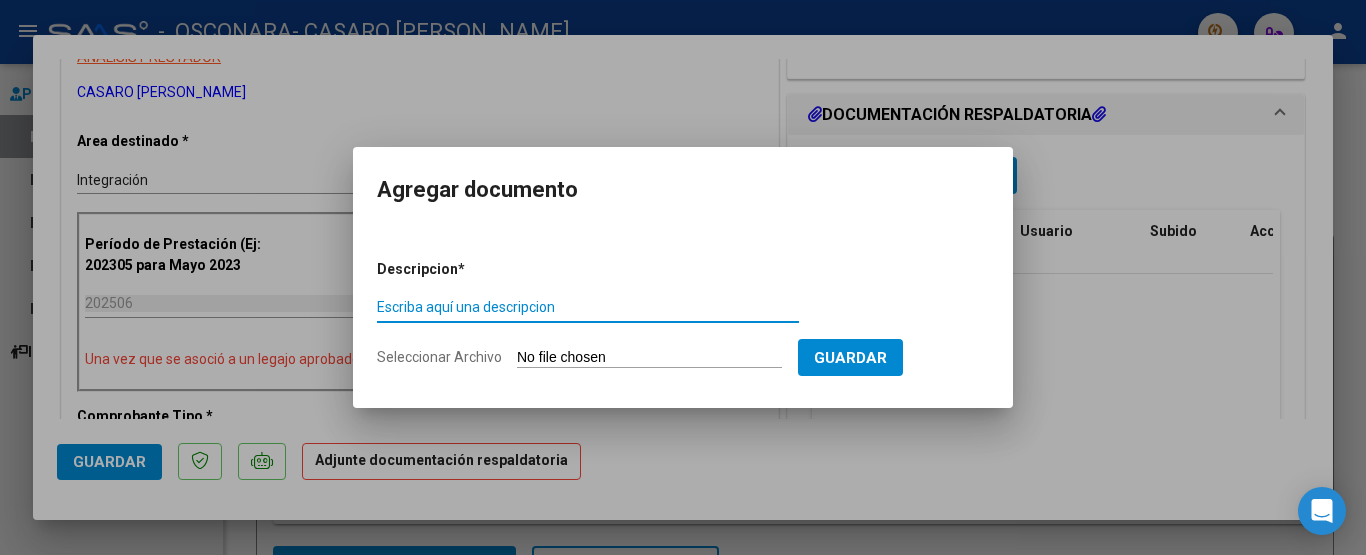 click on "Escriba aquí una descripcion" at bounding box center (588, 307) 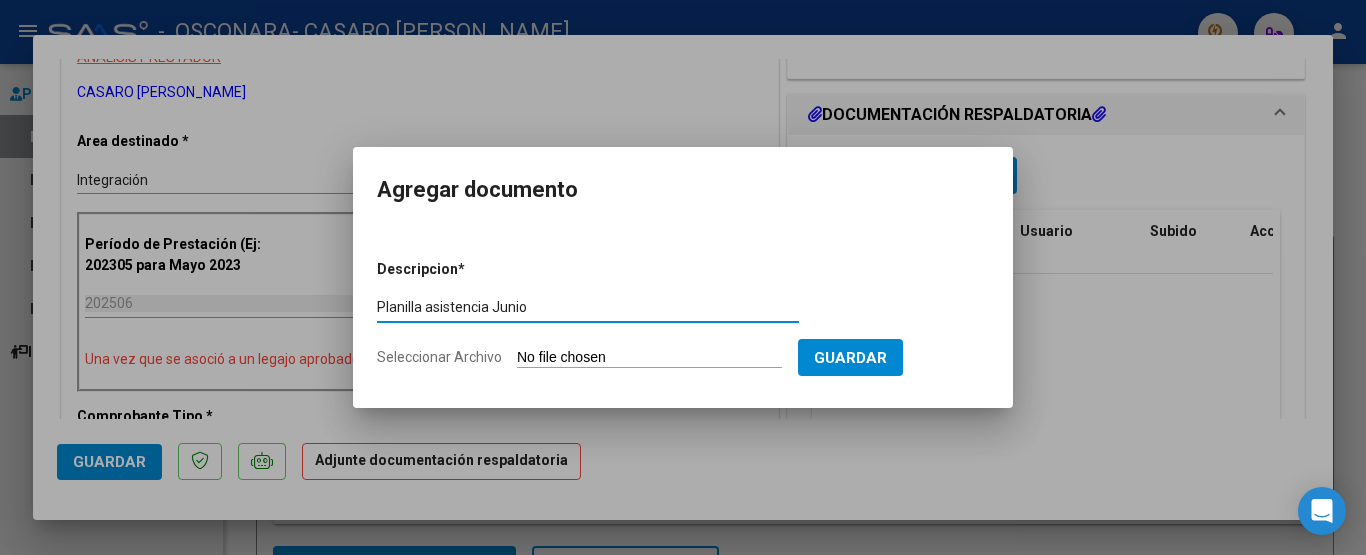 type on "Planilla asistencia Junio" 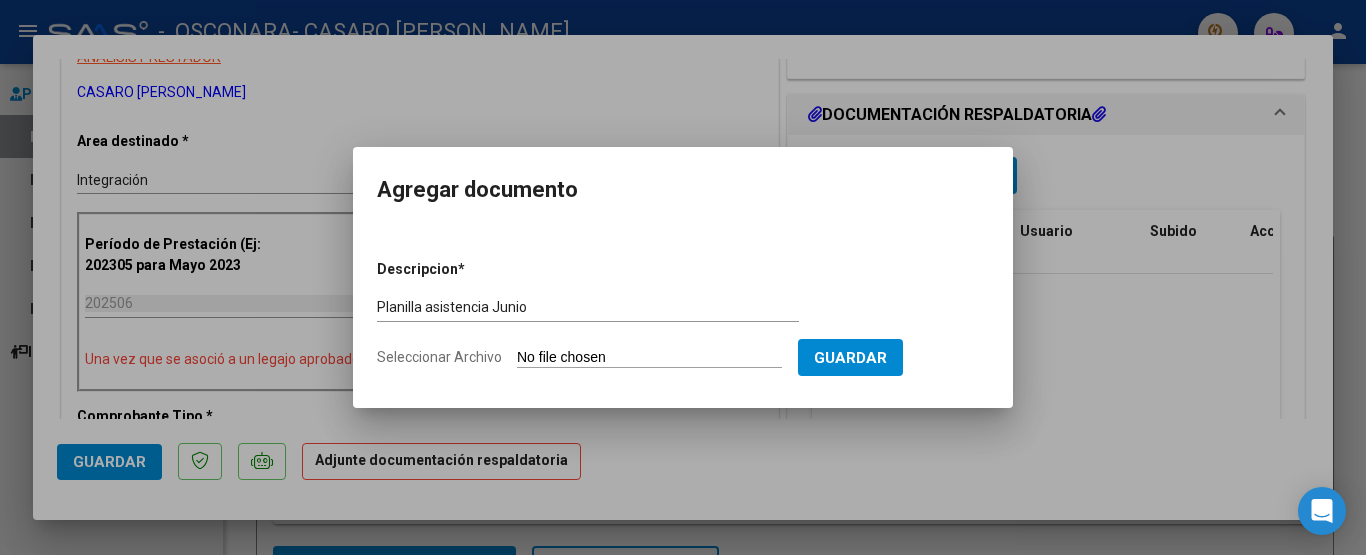 click on "Seleccionar Archivo" at bounding box center (649, 358) 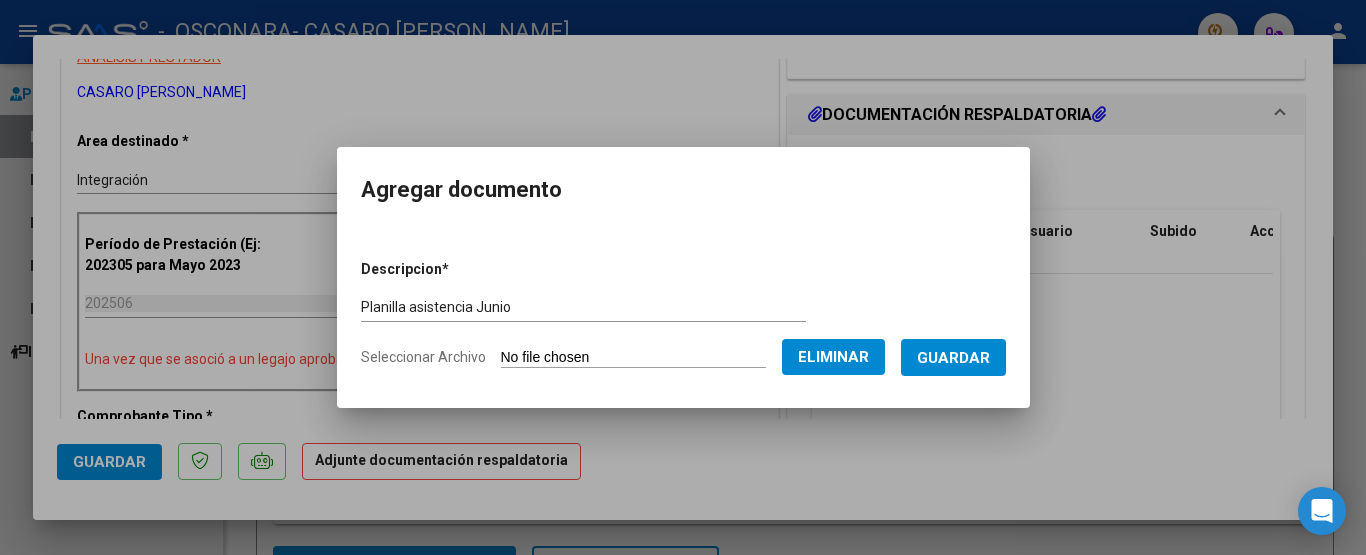click on "Guardar" at bounding box center [953, 357] 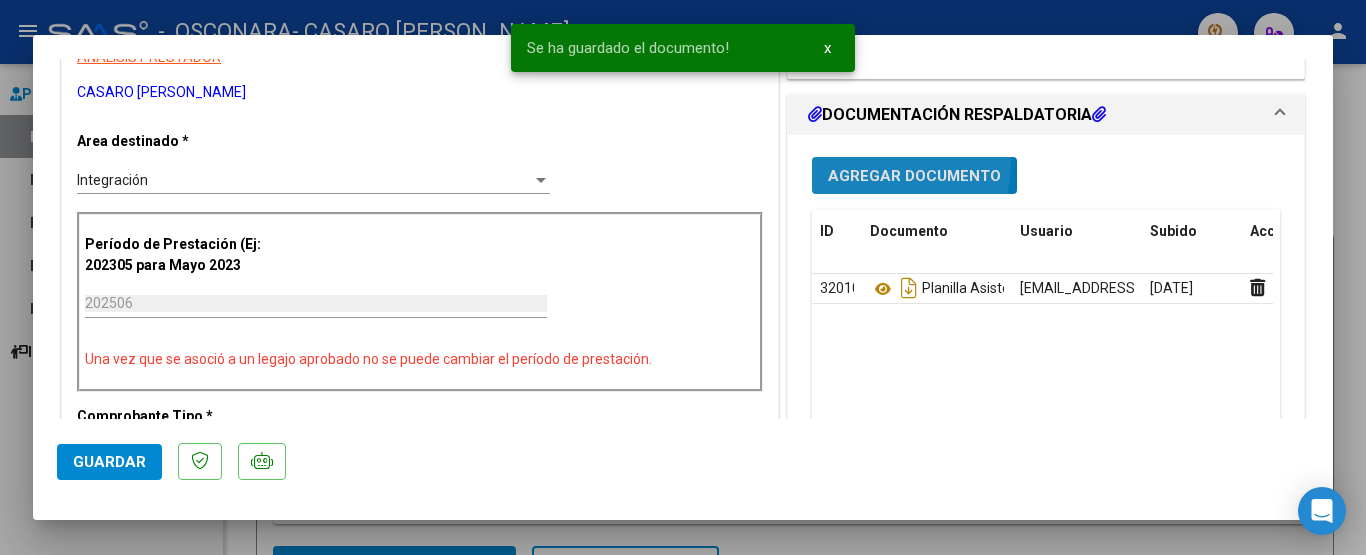 click on "Agregar Documento" at bounding box center (914, 175) 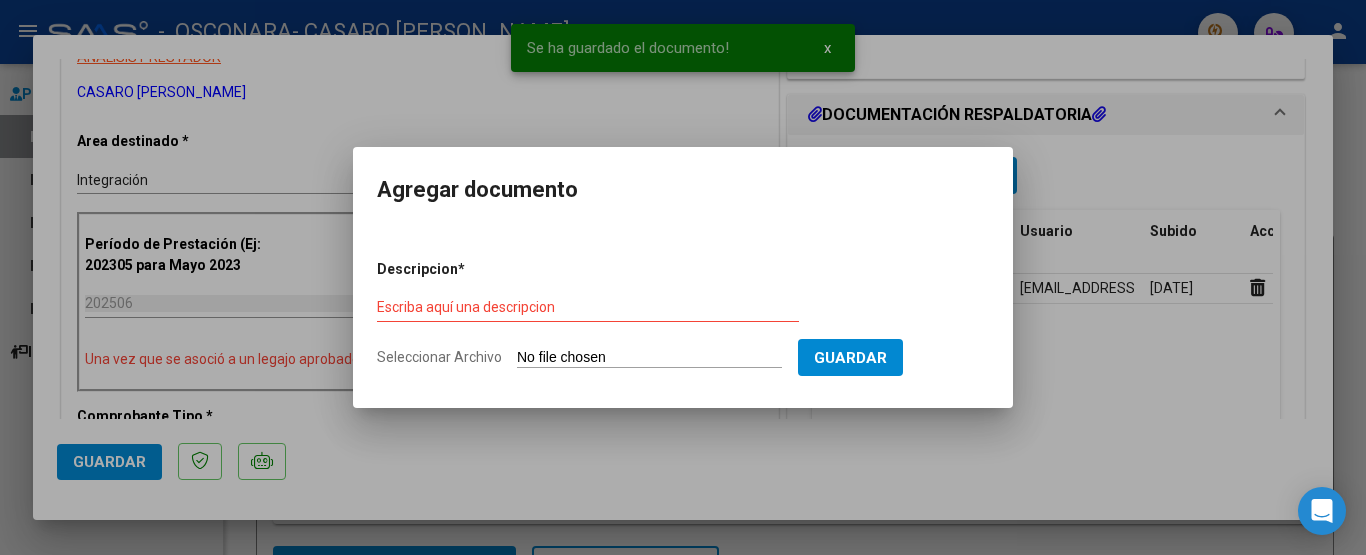 click on "Escriba aquí una descripcion" at bounding box center [588, 308] 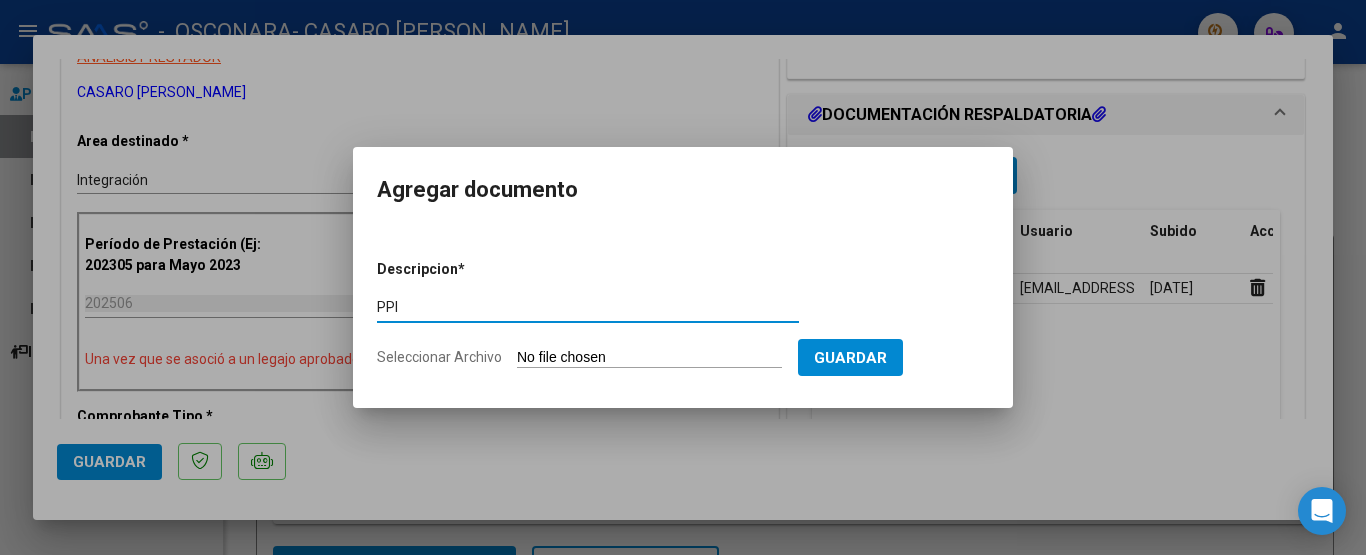 type on "PPI" 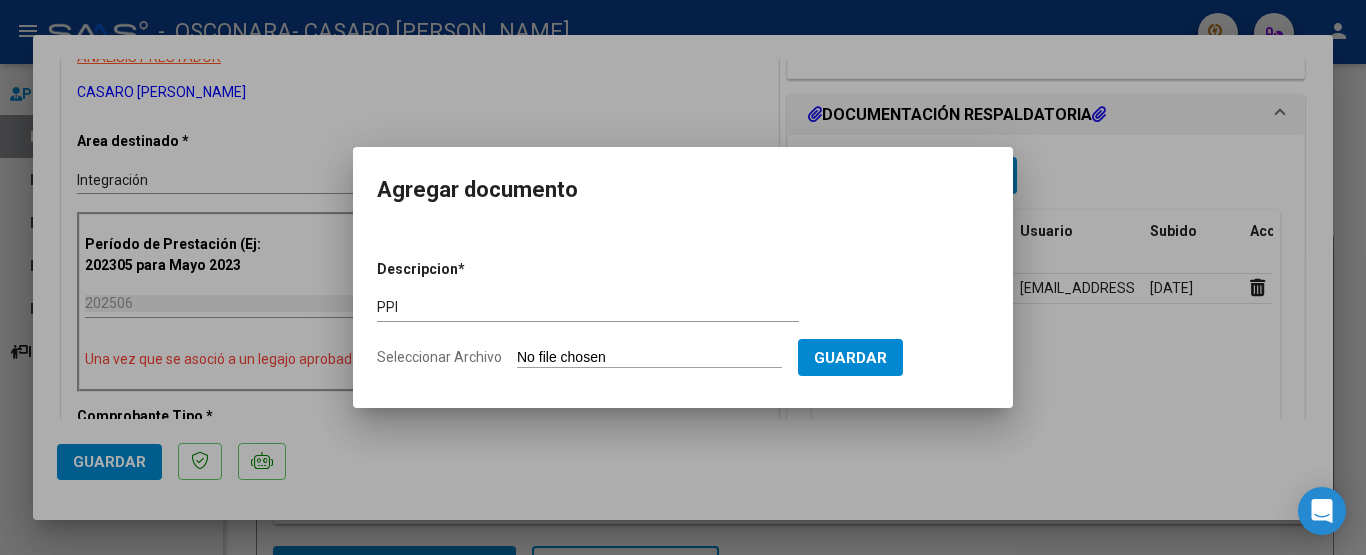 click on "Seleccionar Archivo" at bounding box center [649, 358] 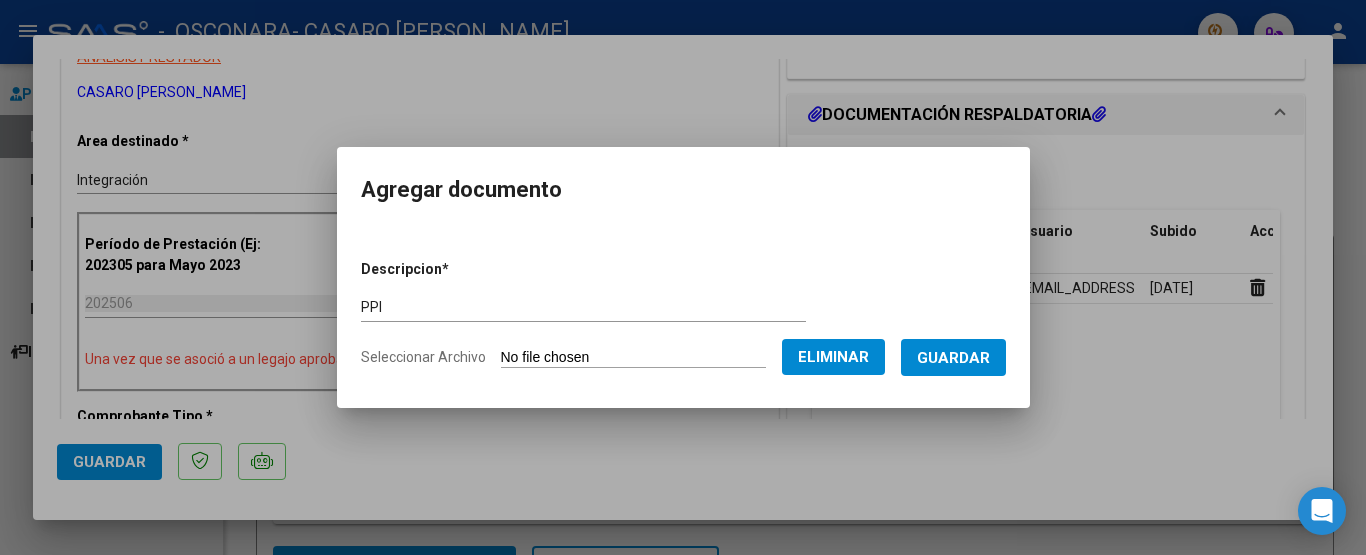 click on "Guardar" at bounding box center [953, 357] 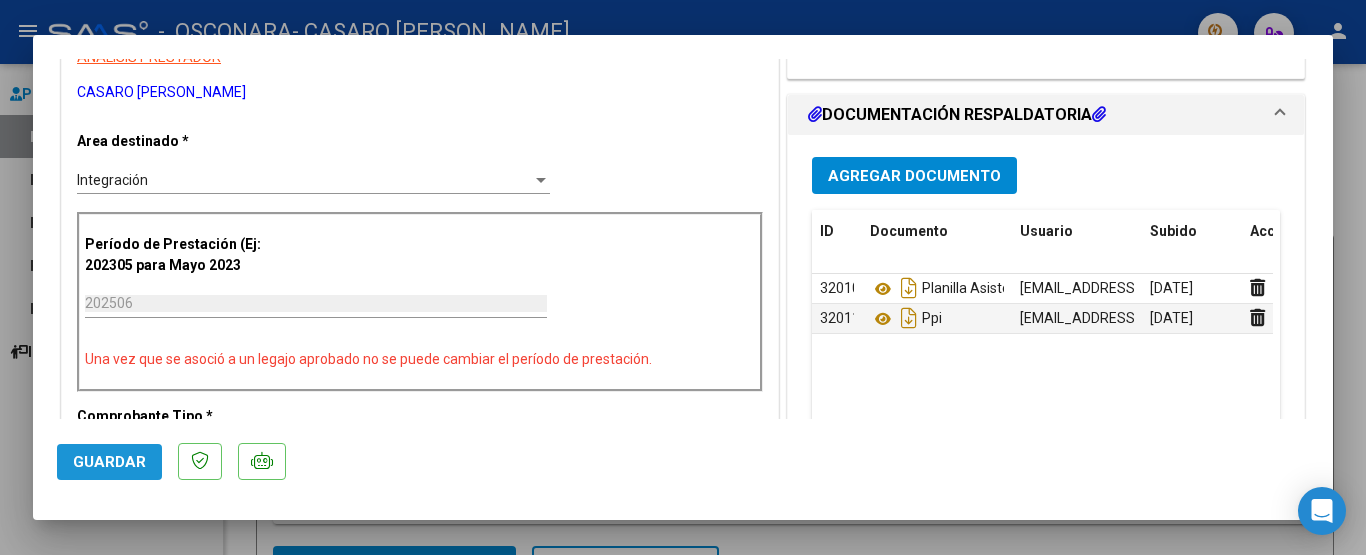 click on "Guardar" 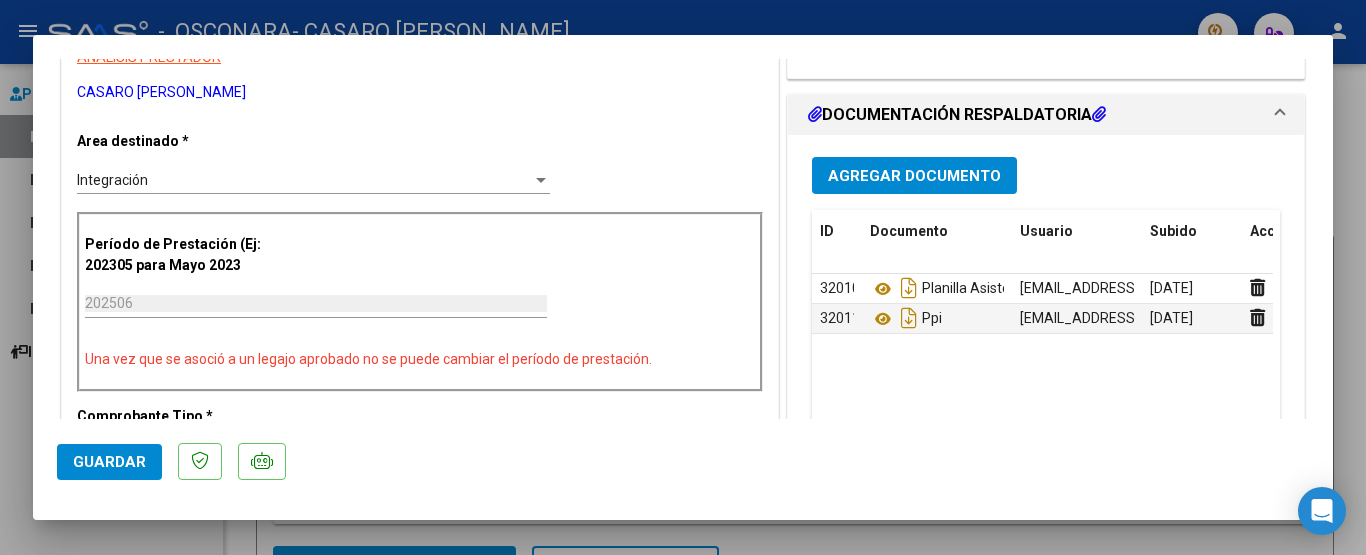 click on "Guardar" 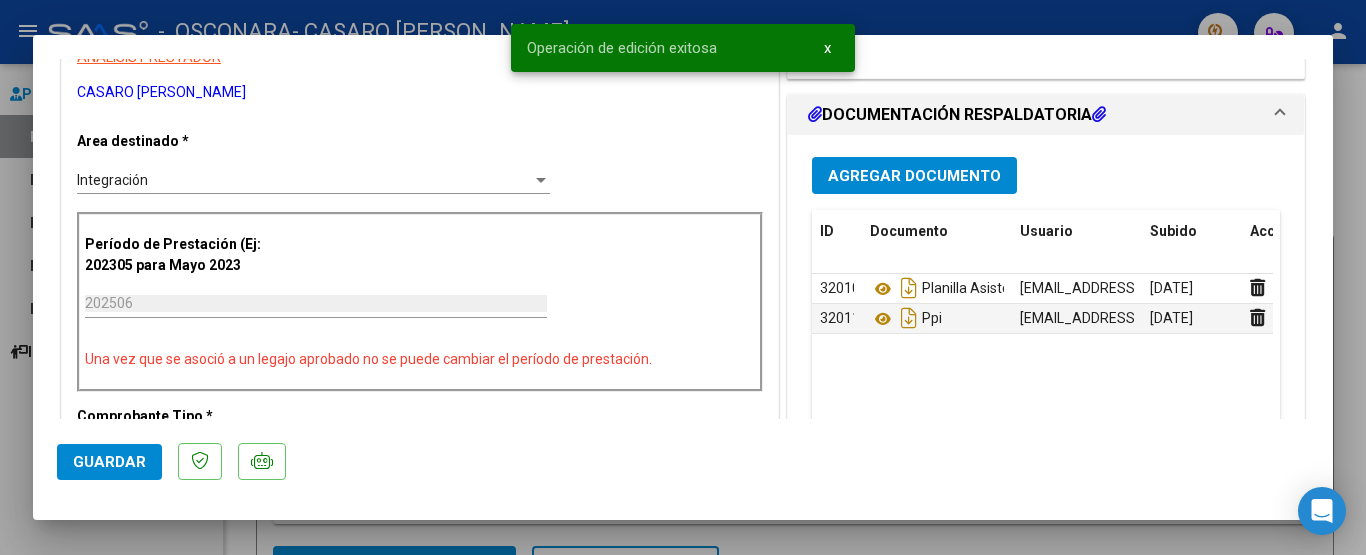 click at bounding box center [683, 277] 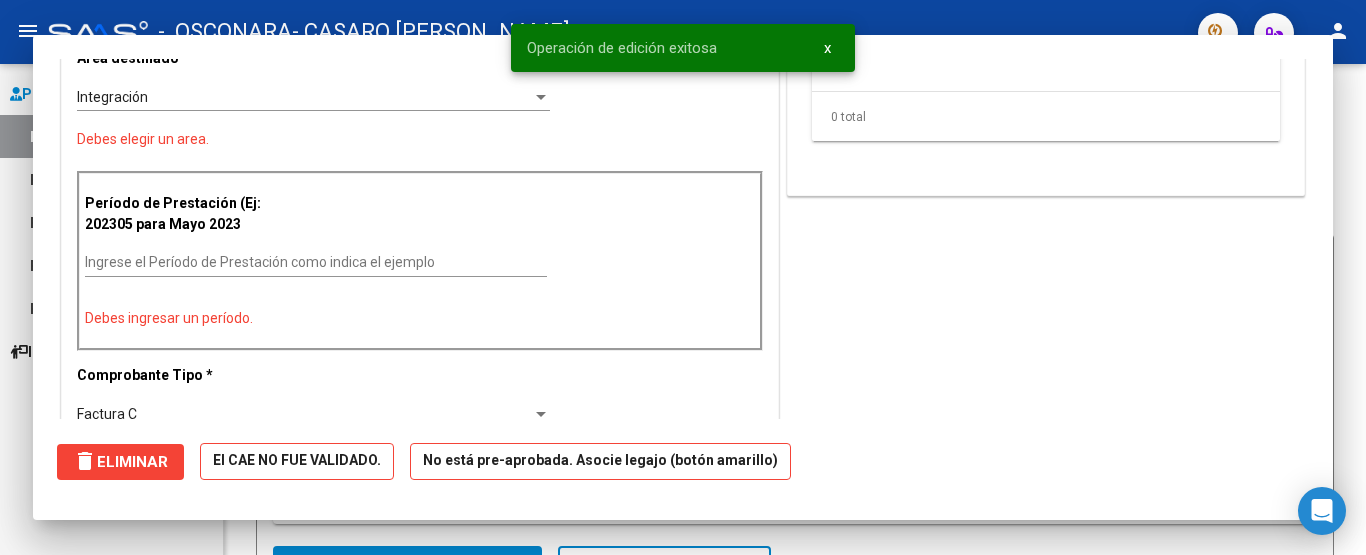 scroll, scrollTop: 0, scrollLeft: 0, axis: both 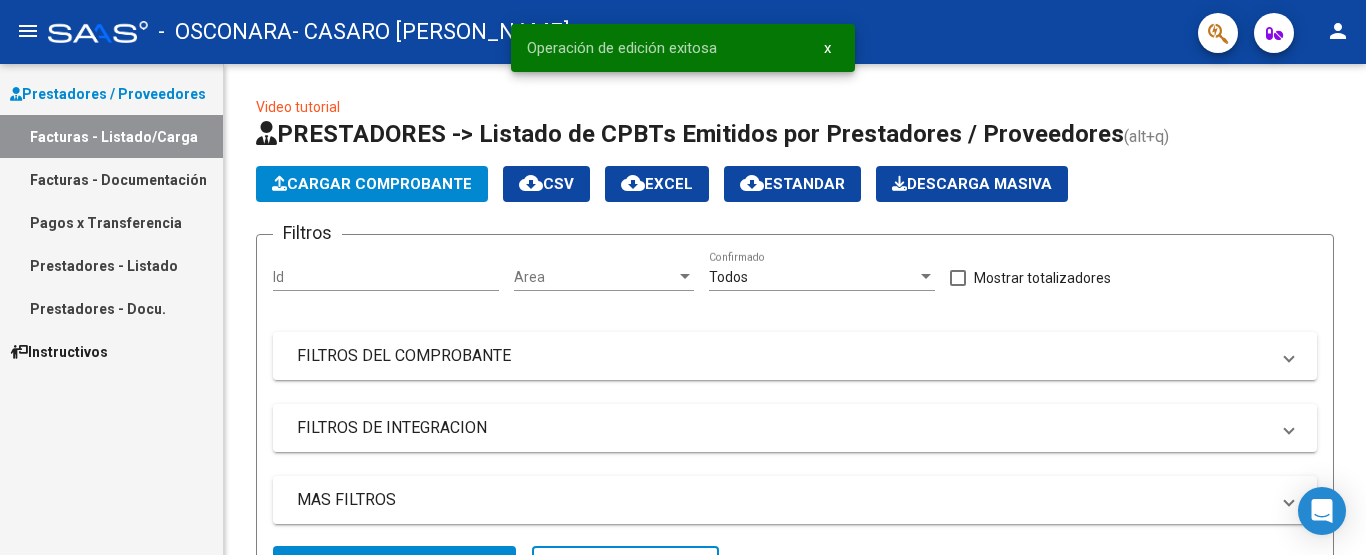 click on "Facturas - Listado/Carga" at bounding box center (111, 136) 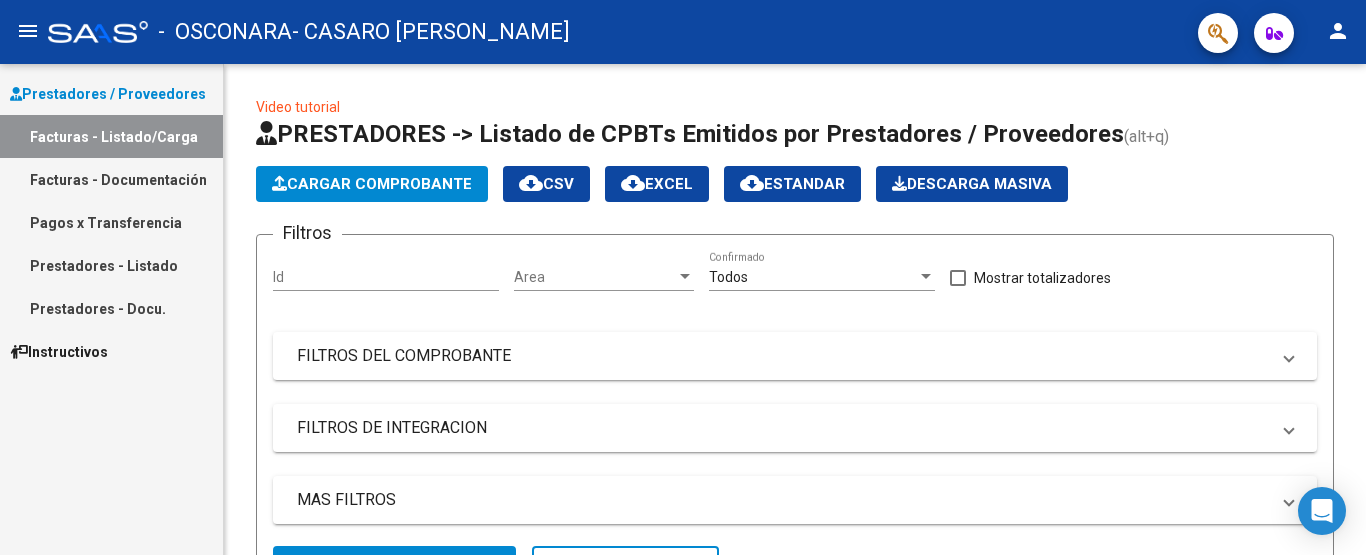 scroll, scrollTop: 491, scrollLeft: 0, axis: vertical 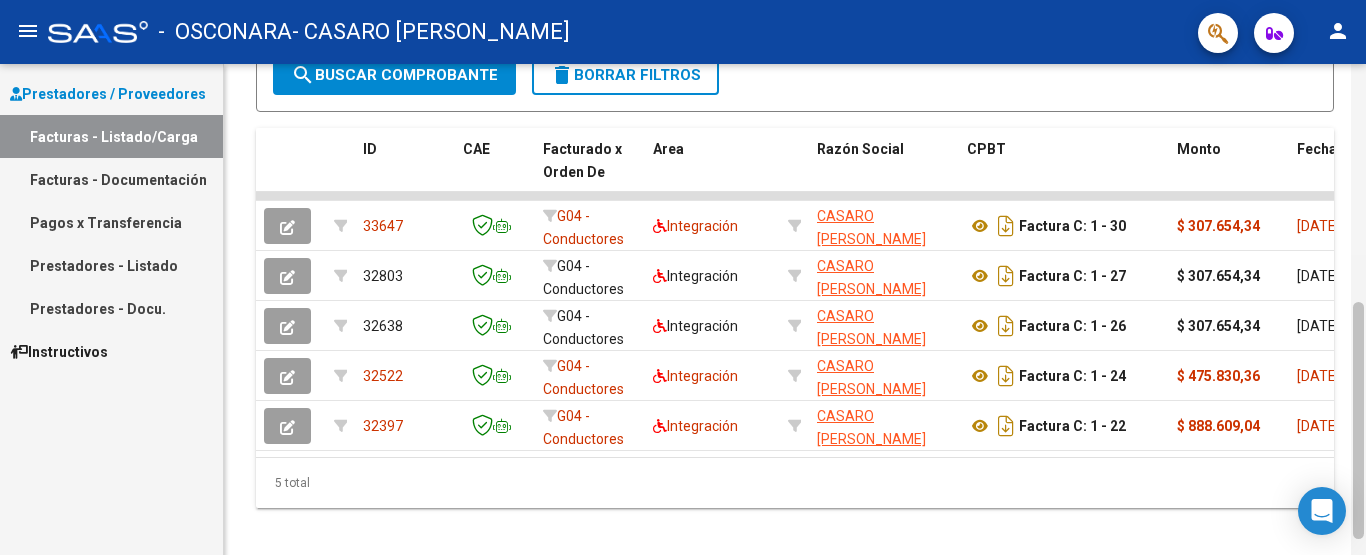 drag, startPoint x: 1365, startPoint y: 117, endPoint x: 1359, endPoint y: 136, distance: 19.924858 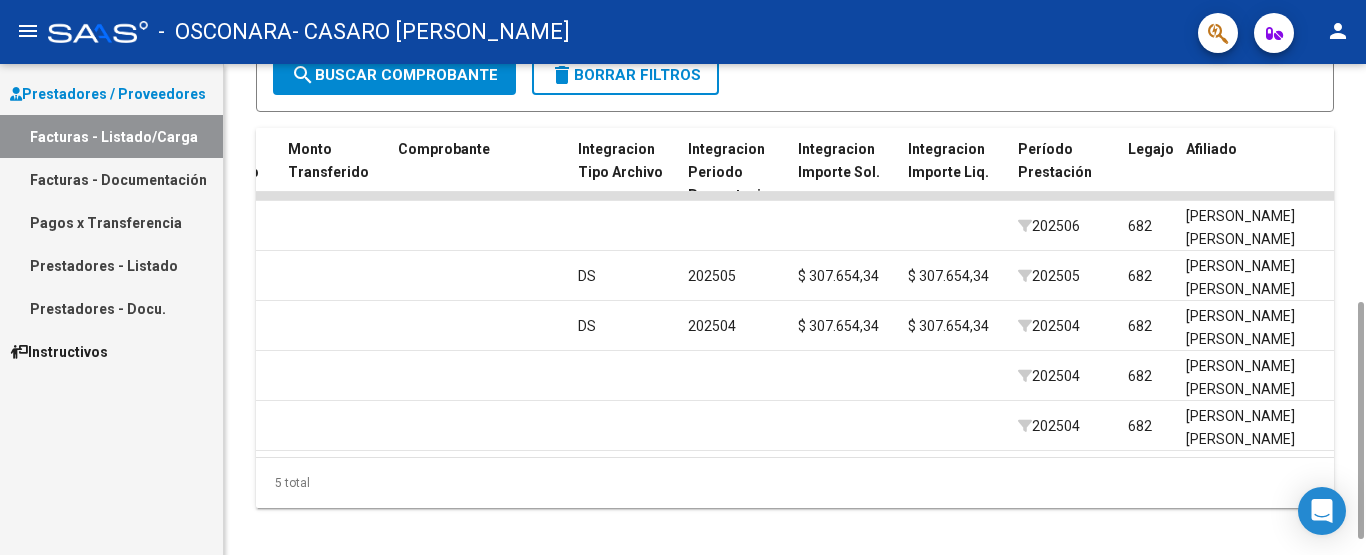 scroll, scrollTop: 0, scrollLeft: 1840, axis: horizontal 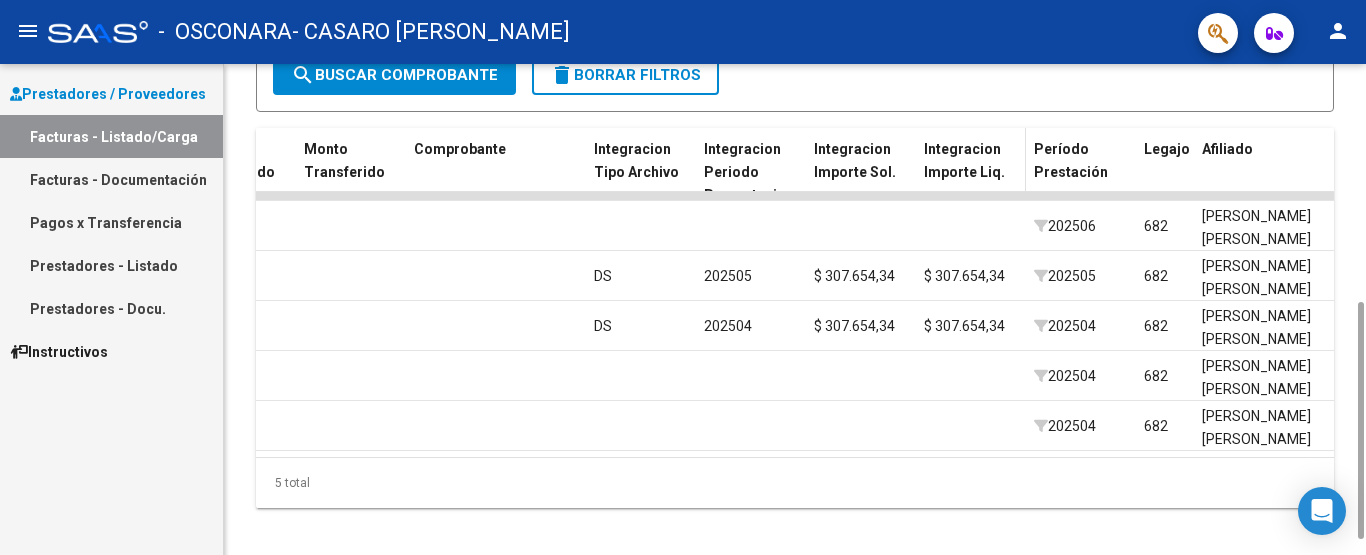 click on "Integracion Importe Liq." 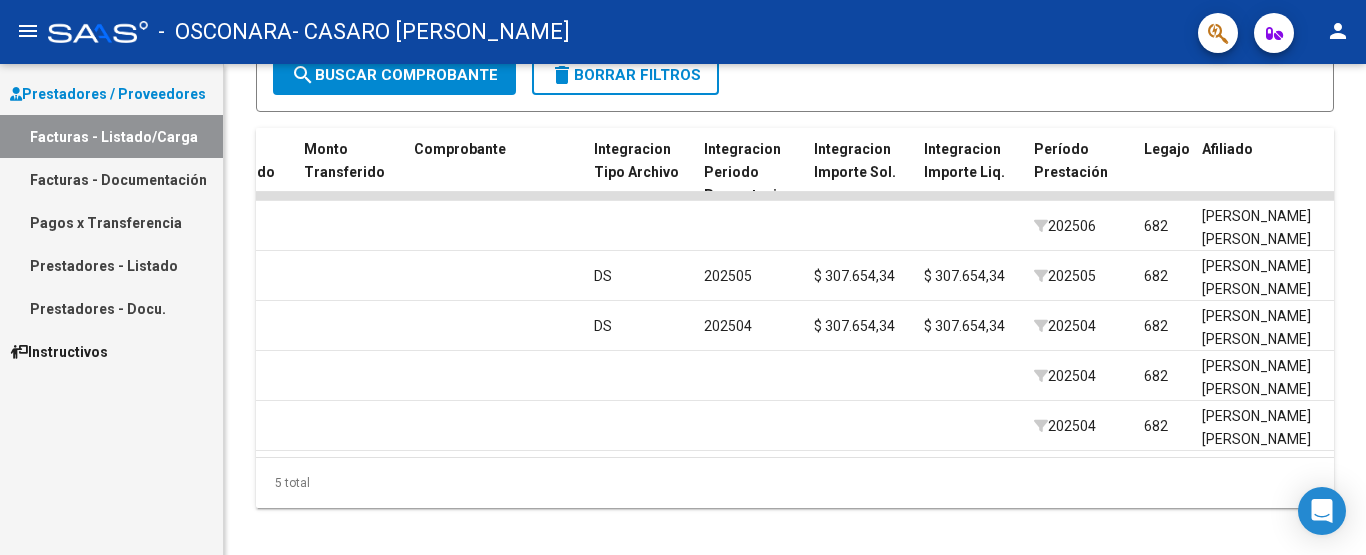 click on "Facturas - Listado/Carga" at bounding box center [111, 136] 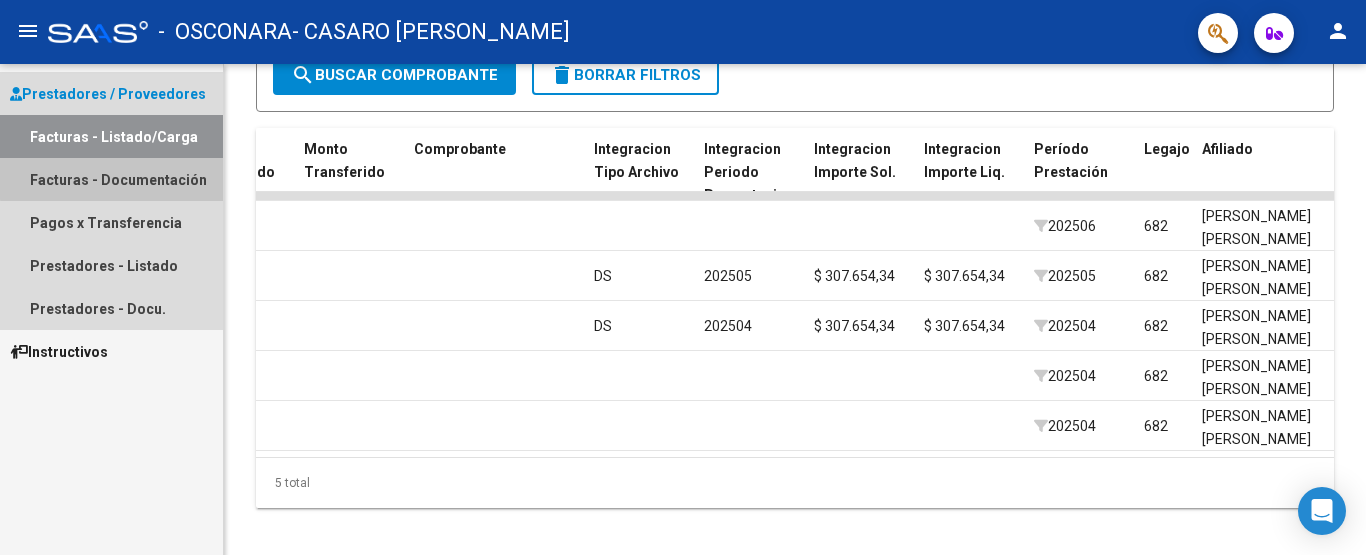 click on "Facturas - Documentación" at bounding box center (111, 179) 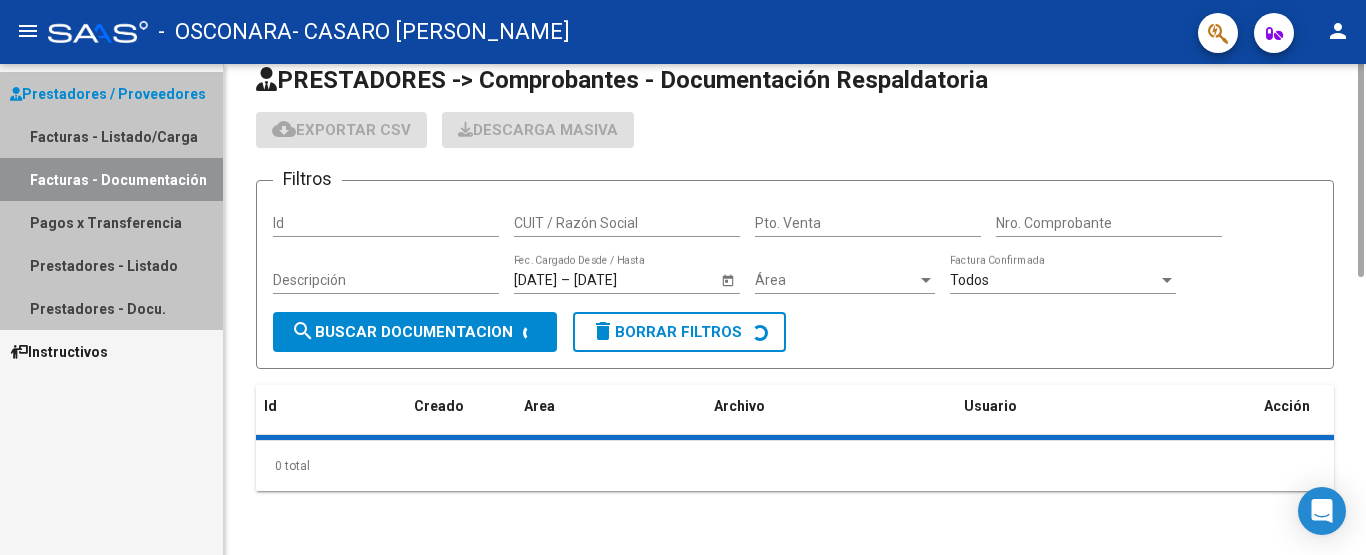 scroll, scrollTop: 0, scrollLeft: 0, axis: both 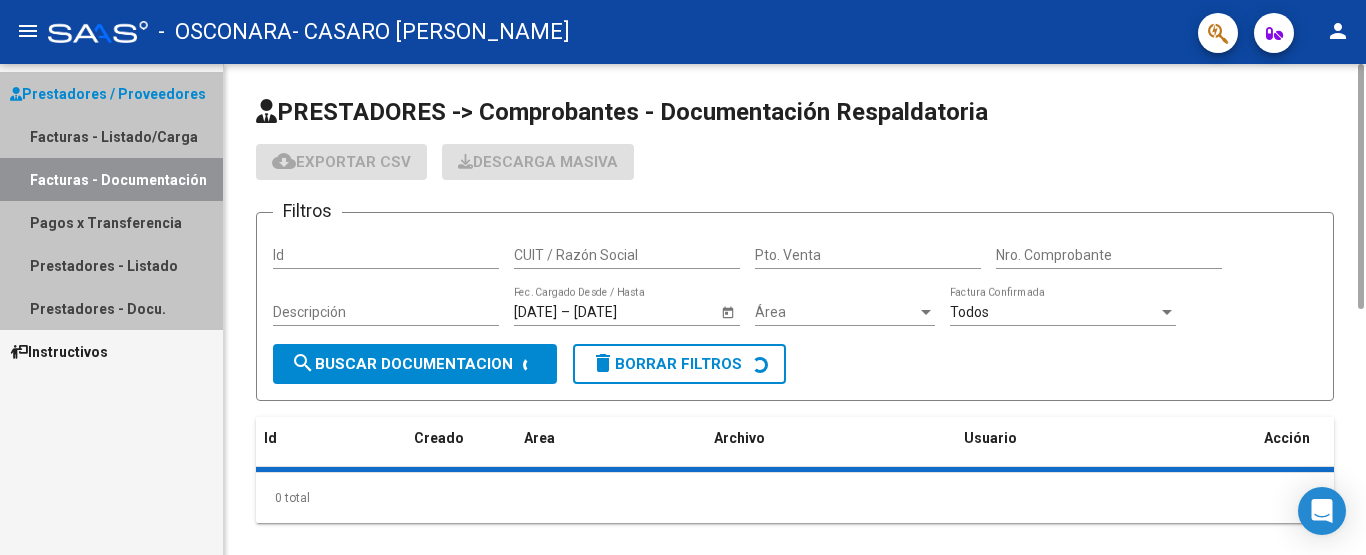 click on "Facturas - Documentación" at bounding box center (111, 179) 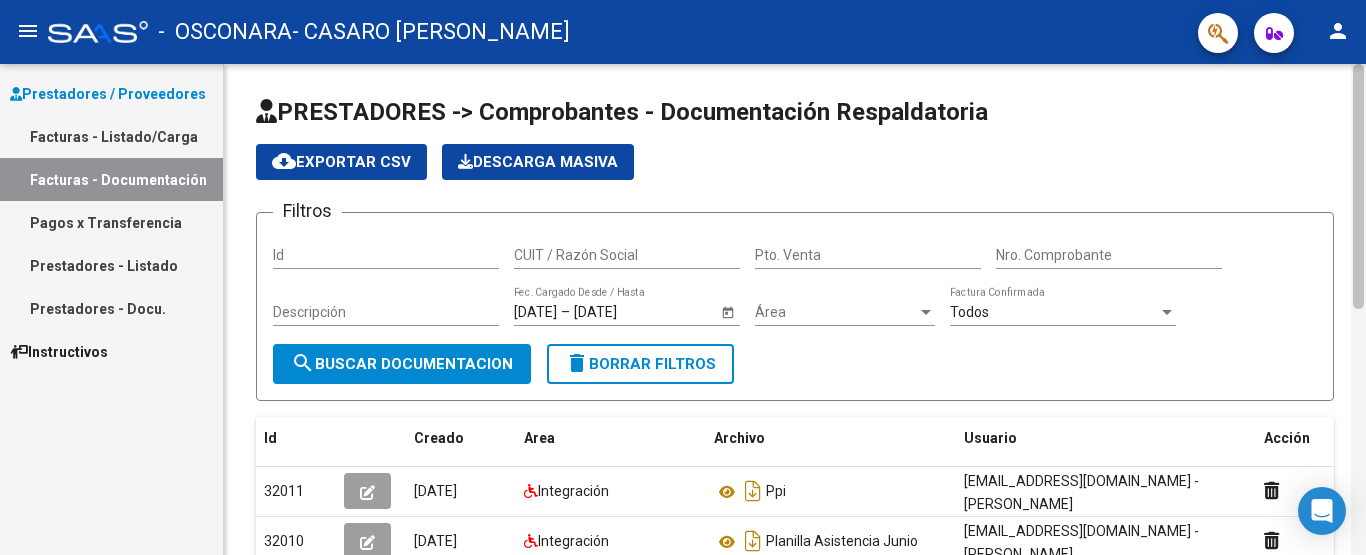 scroll, scrollTop: 491, scrollLeft: 0, axis: vertical 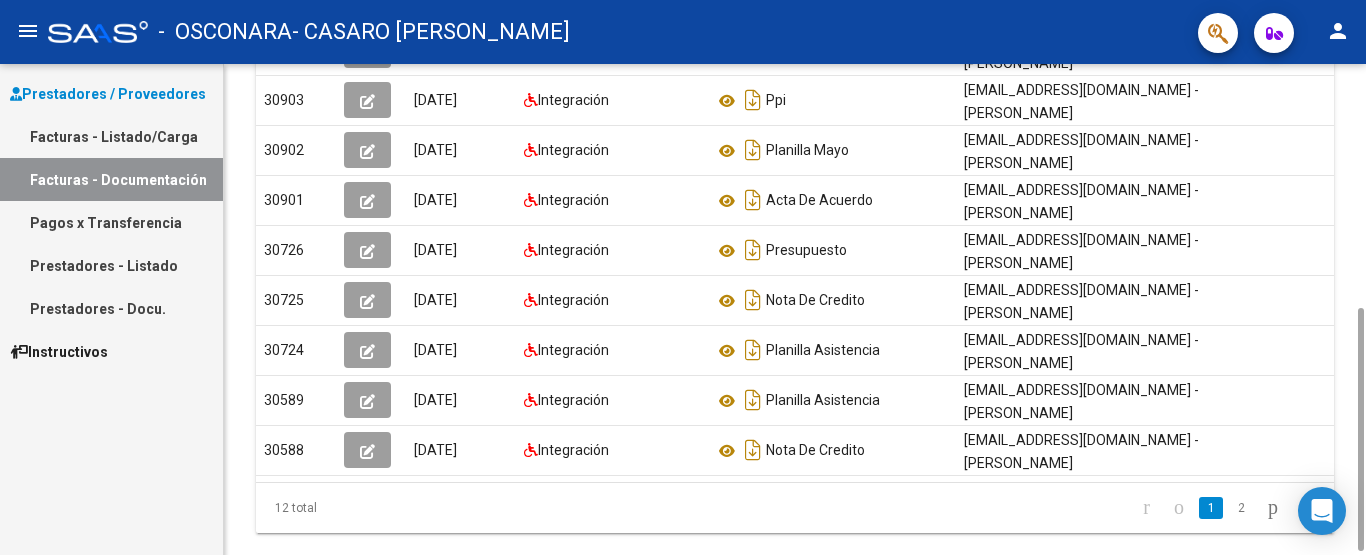 drag, startPoint x: 1352, startPoint y: 146, endPoint x: 1340, endPoint y: 175, distance: 31.38471 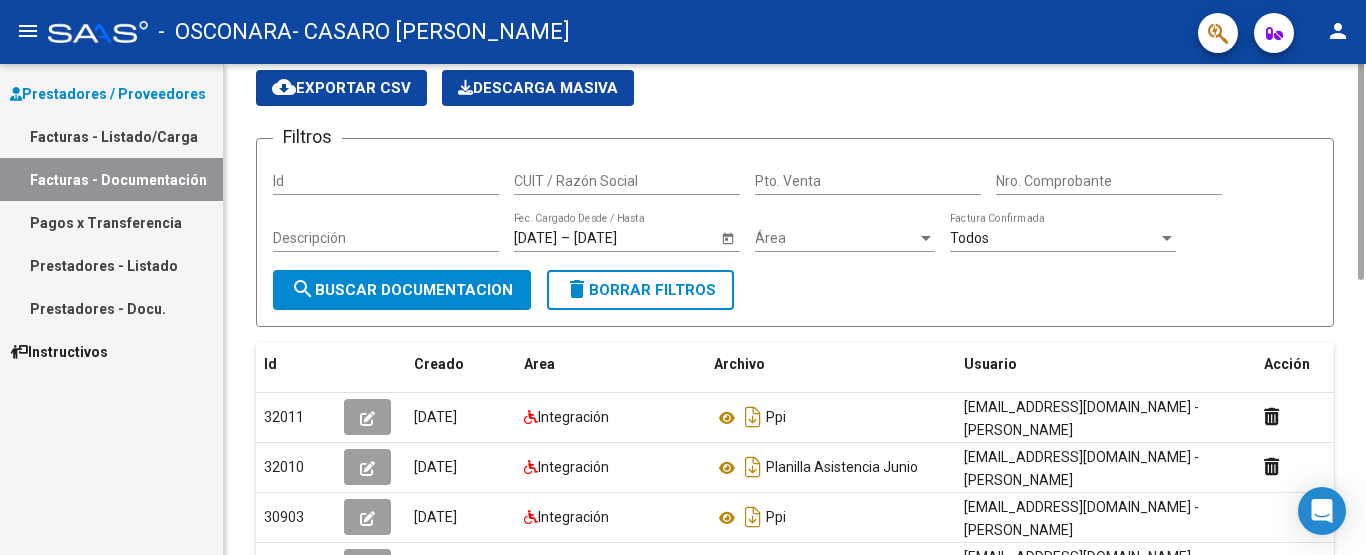 scroll, scrollTop: 0, scrollLeft: 0, axis: both 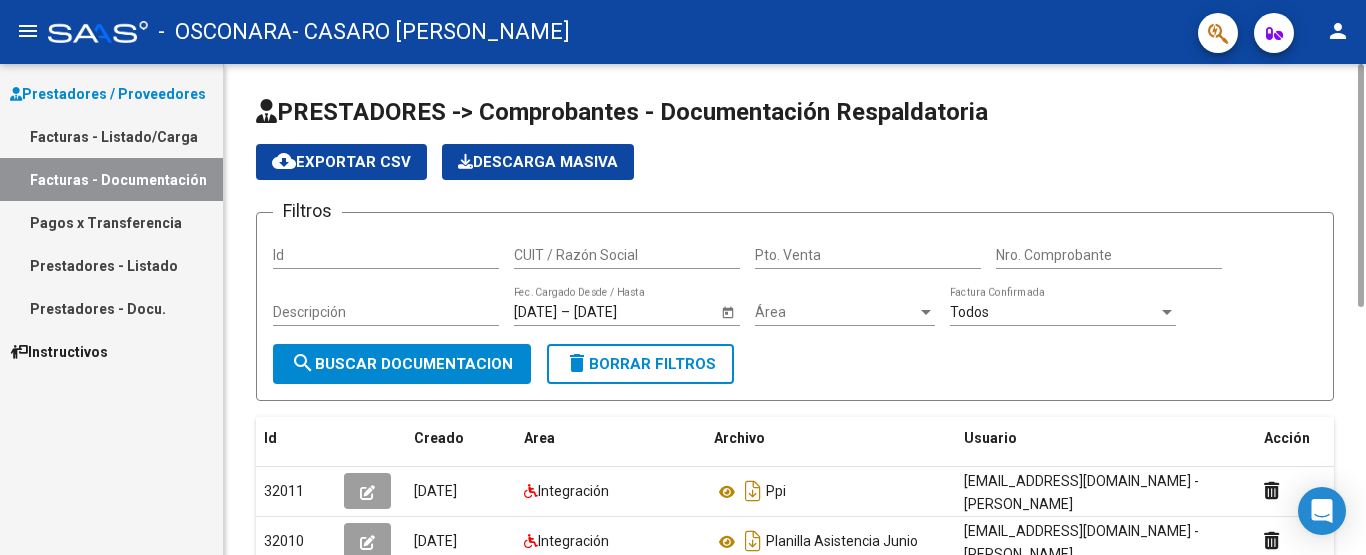 drag, startPoint x: 1362, startPoint y: 334, endPoint x: 1365, endPoint y: 6, distance: 328.01373 